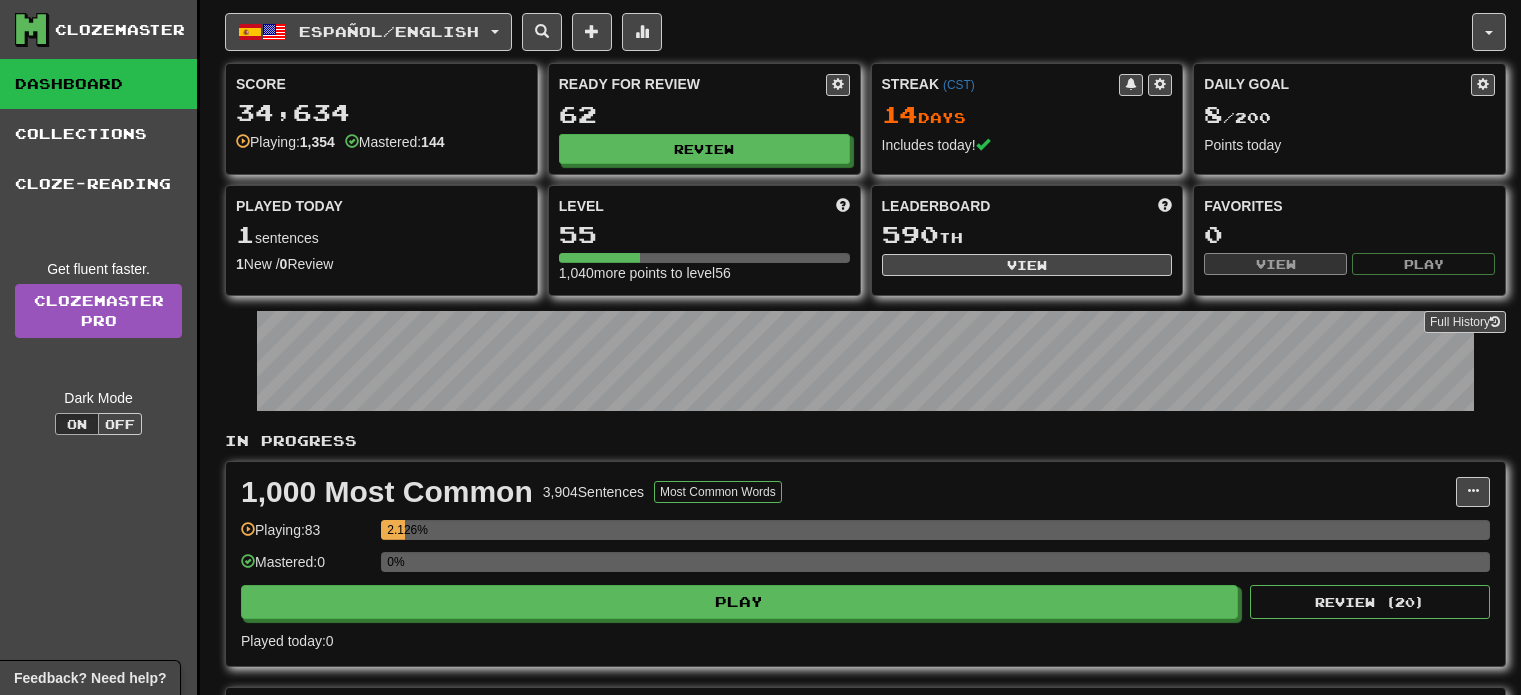 scroll, scrollTop: 0, scrollLeft: 0, axis: both 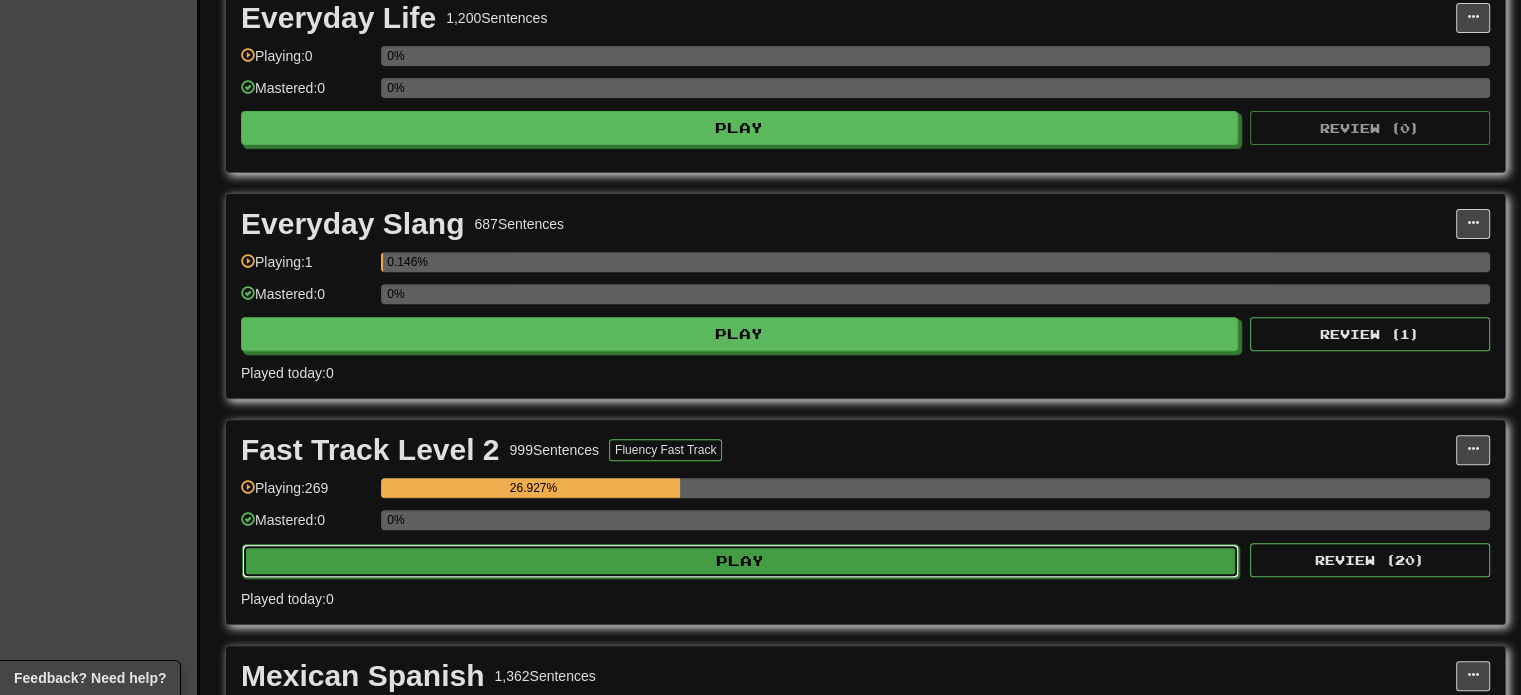 click on "Play" at bounding box center (740, 561) 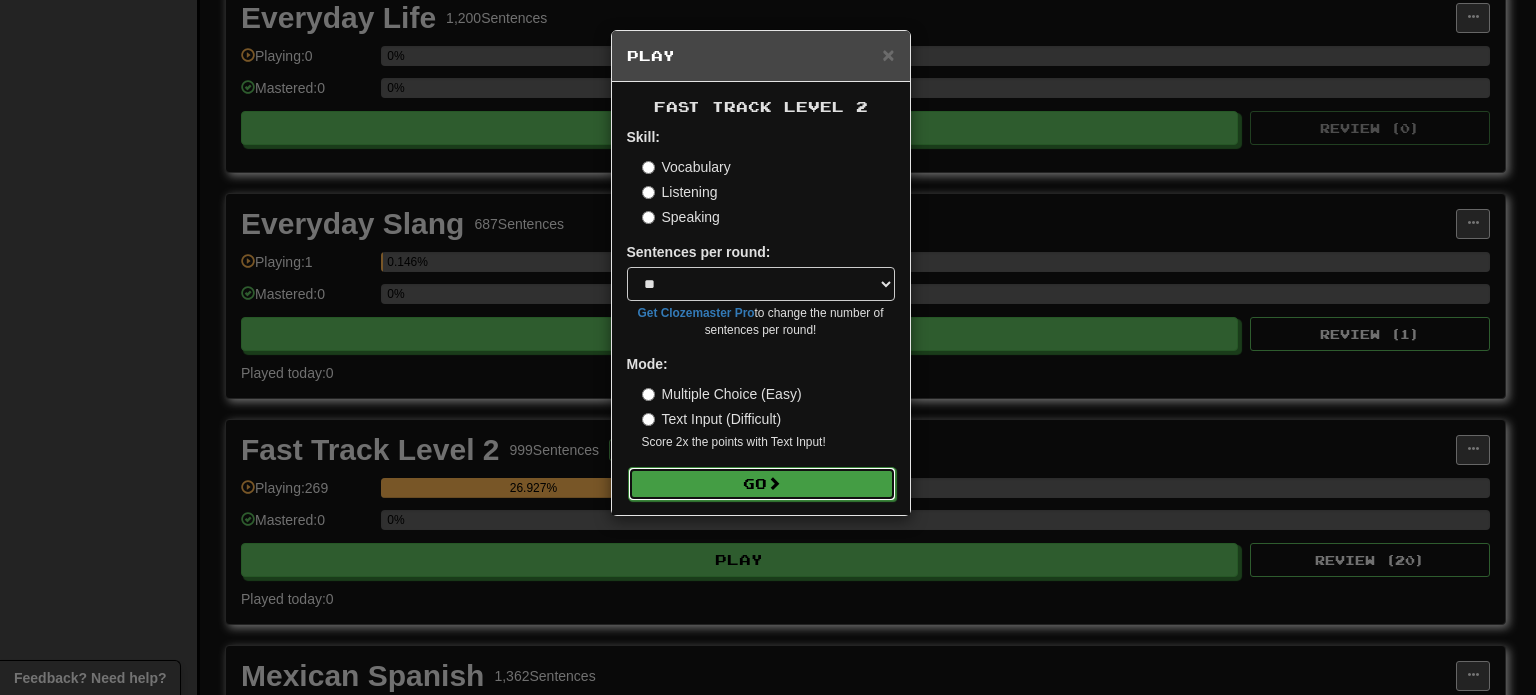 click on "Go" at bounding box center (762, 484) 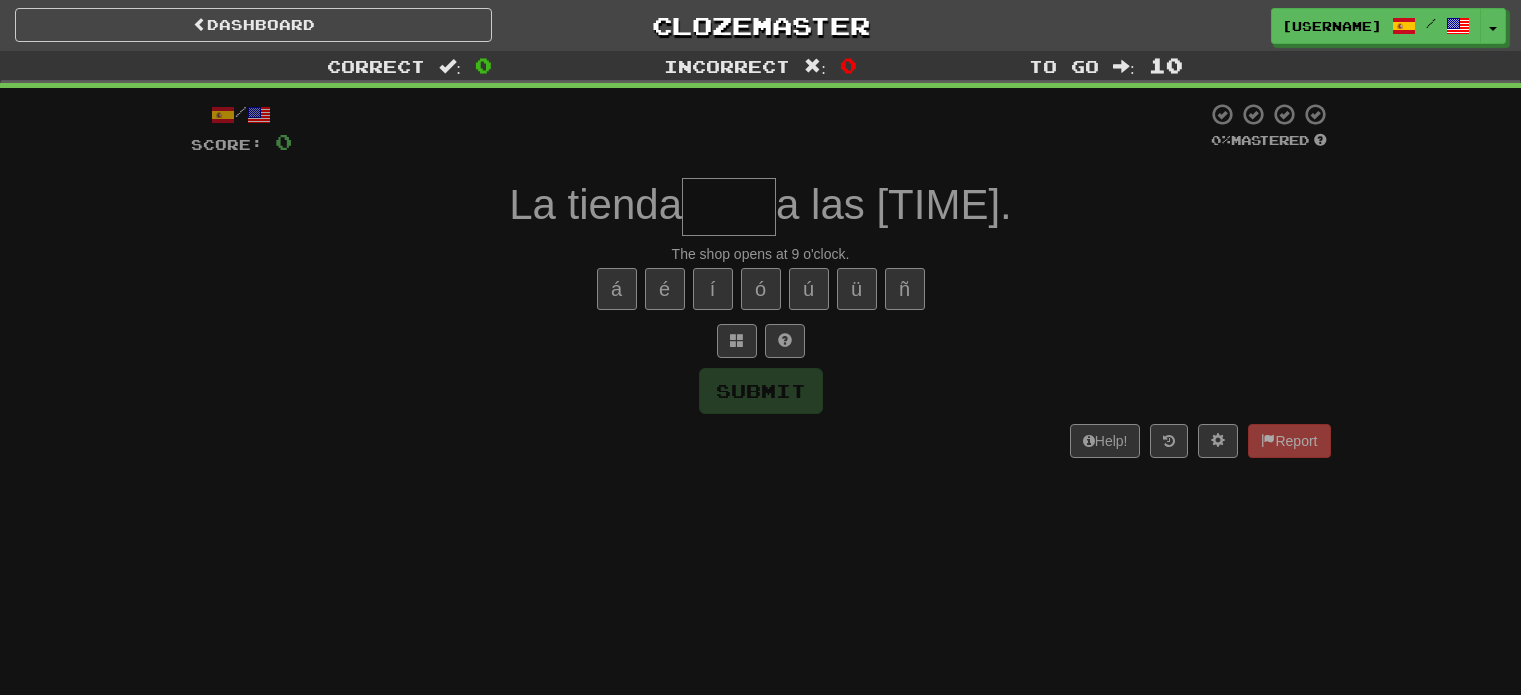 scroll, scrollTop: 0, scrollLeft: 0, axis: both 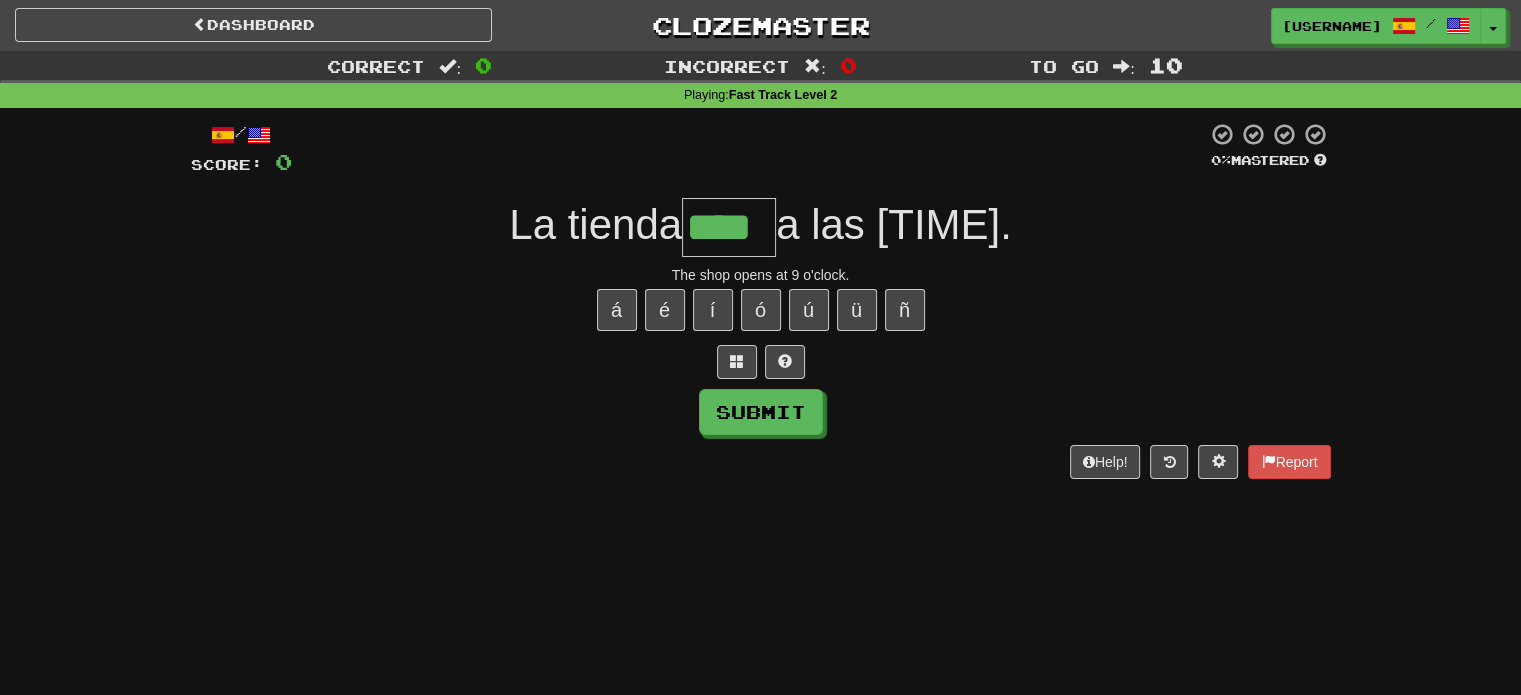 type on "****" 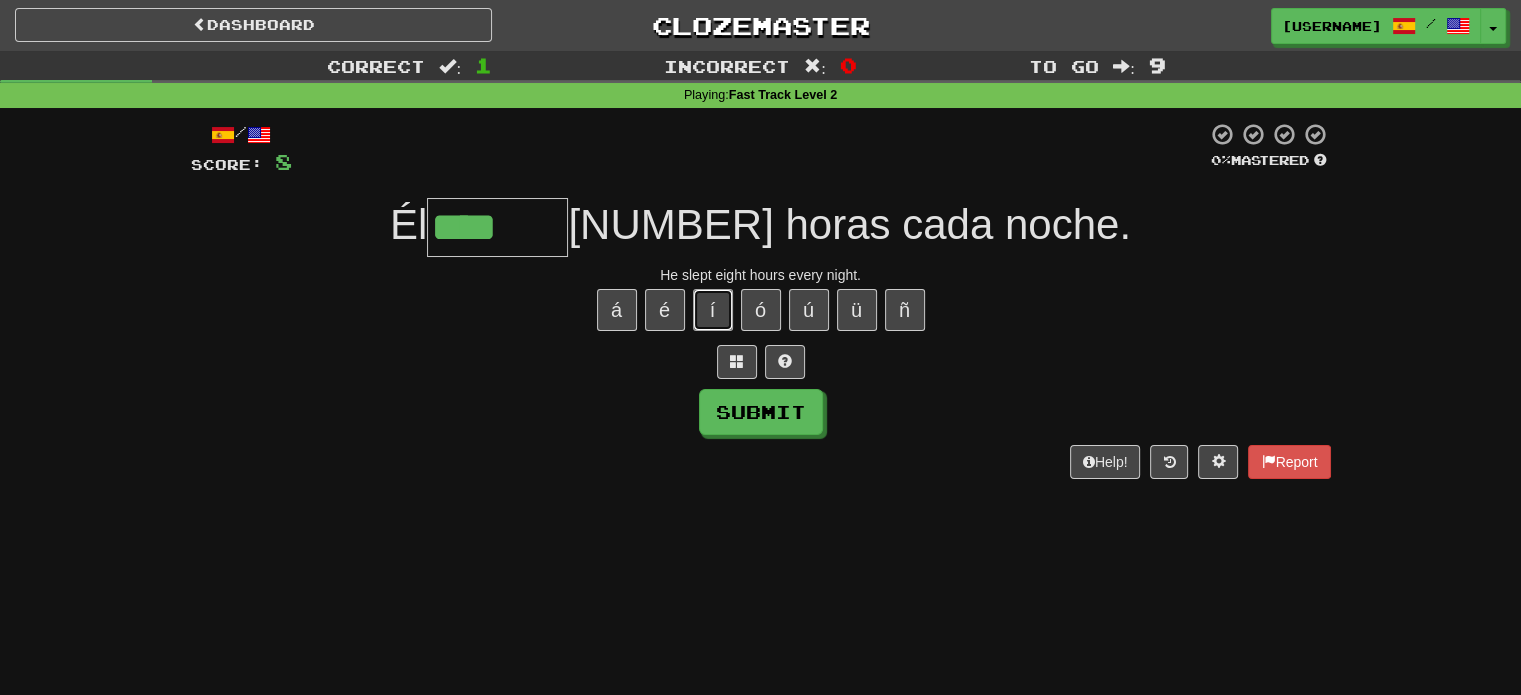 click on "í" at bounding box center [713, 310] 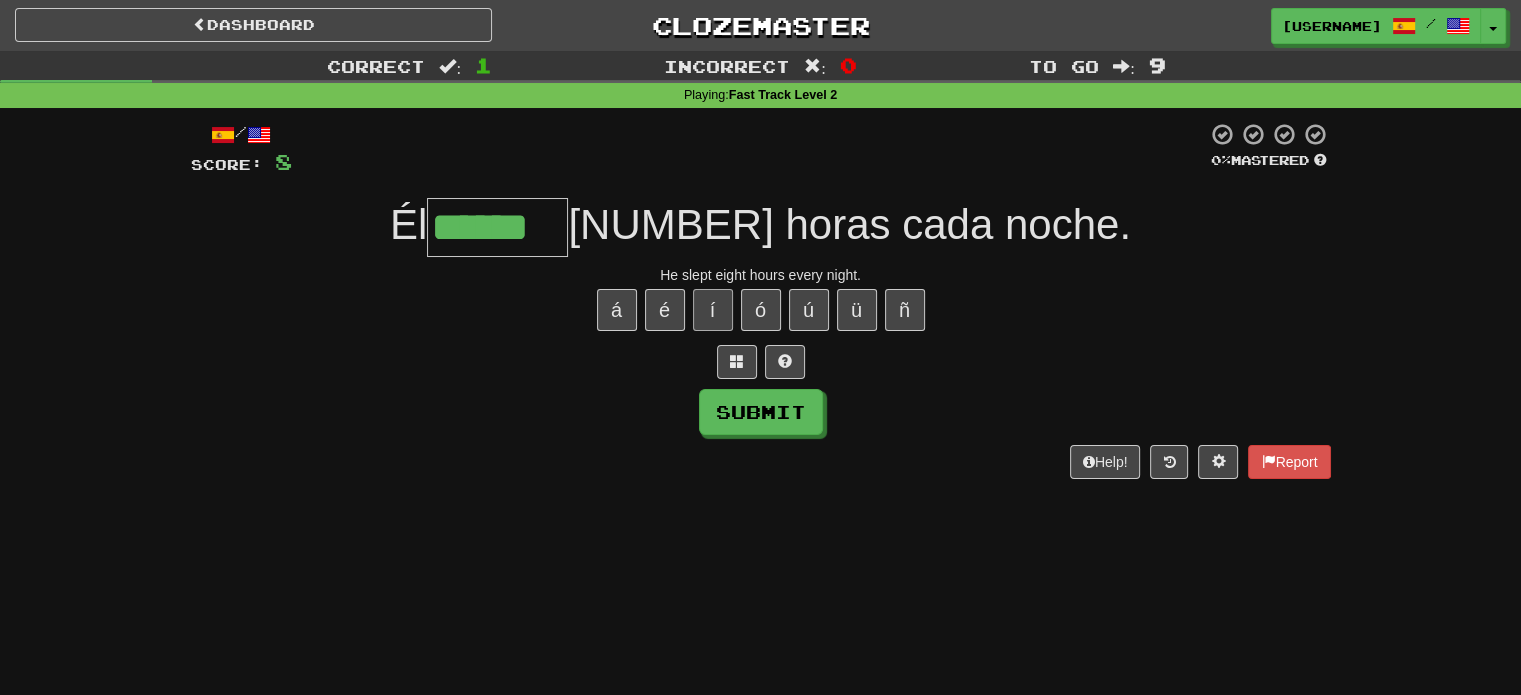 type on "******" 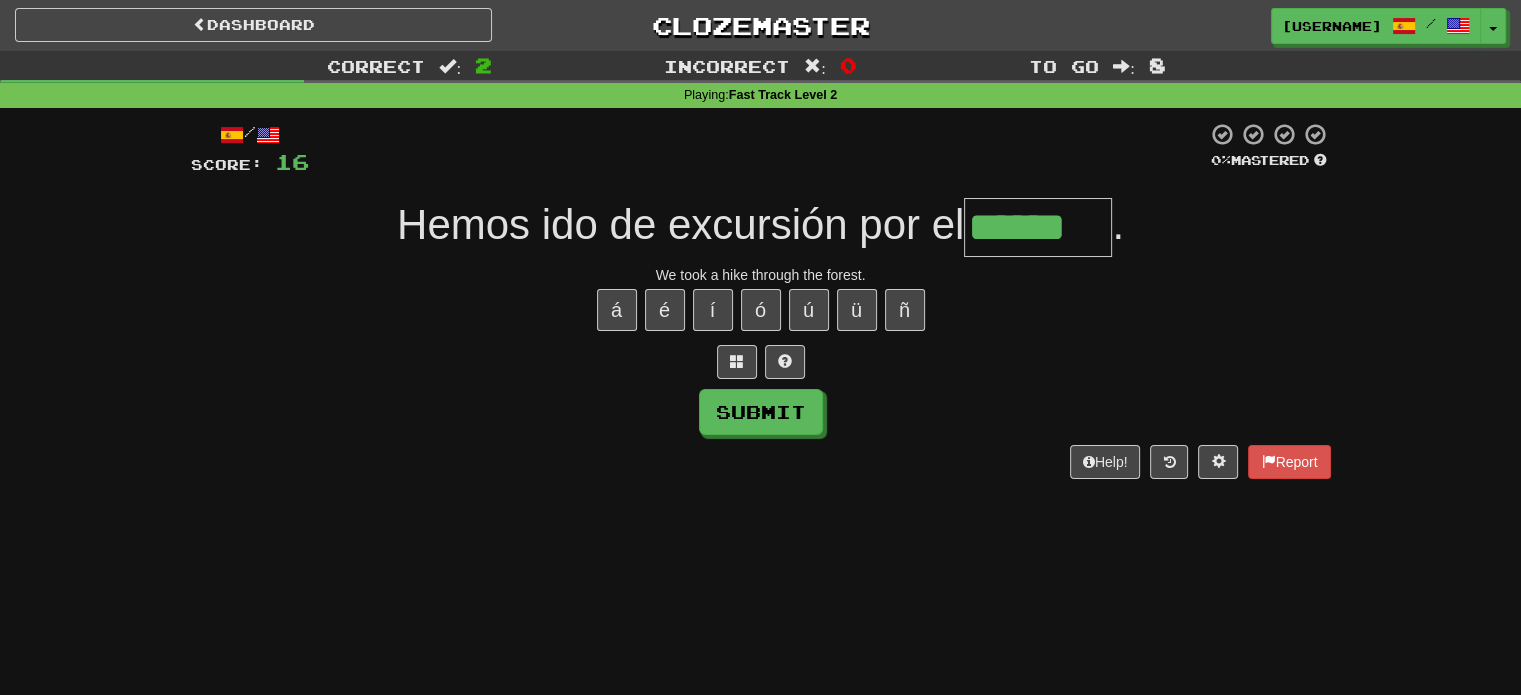 type on "******" 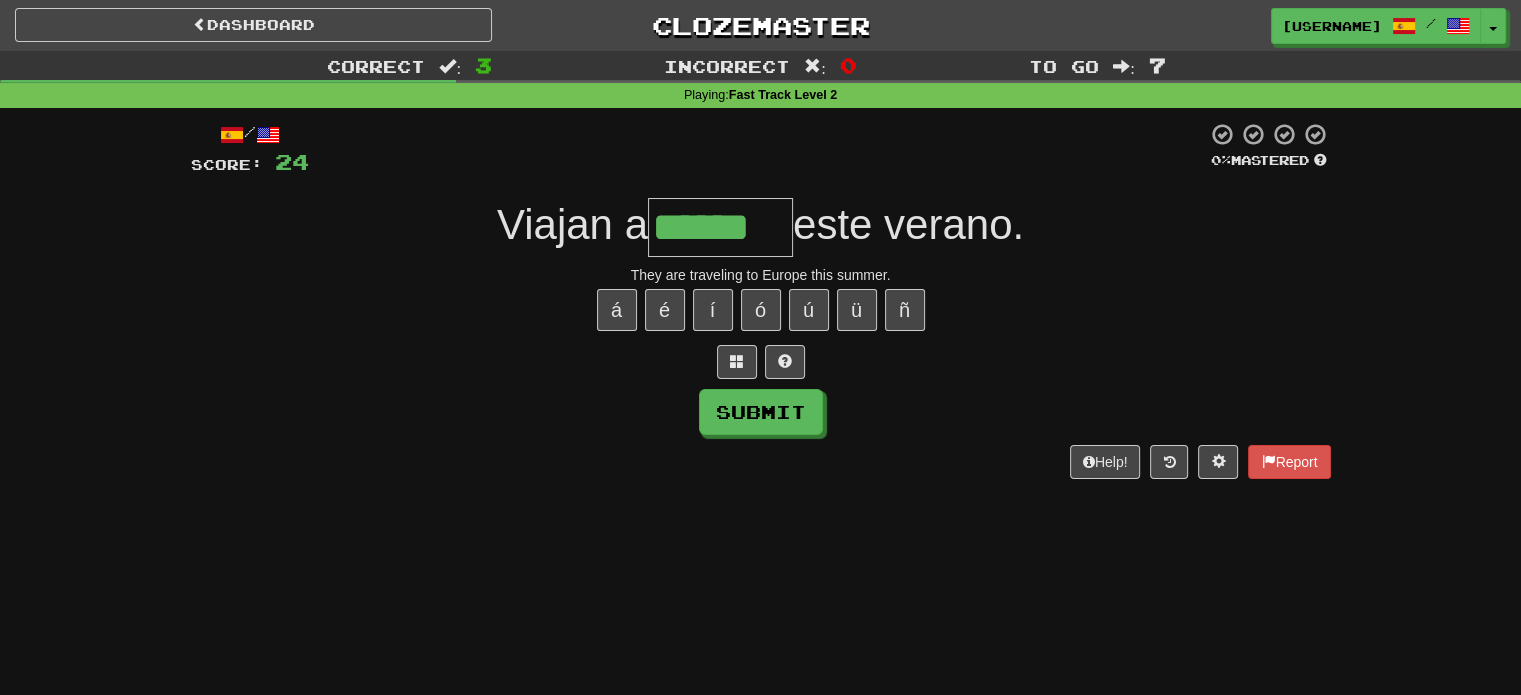 type on "******" 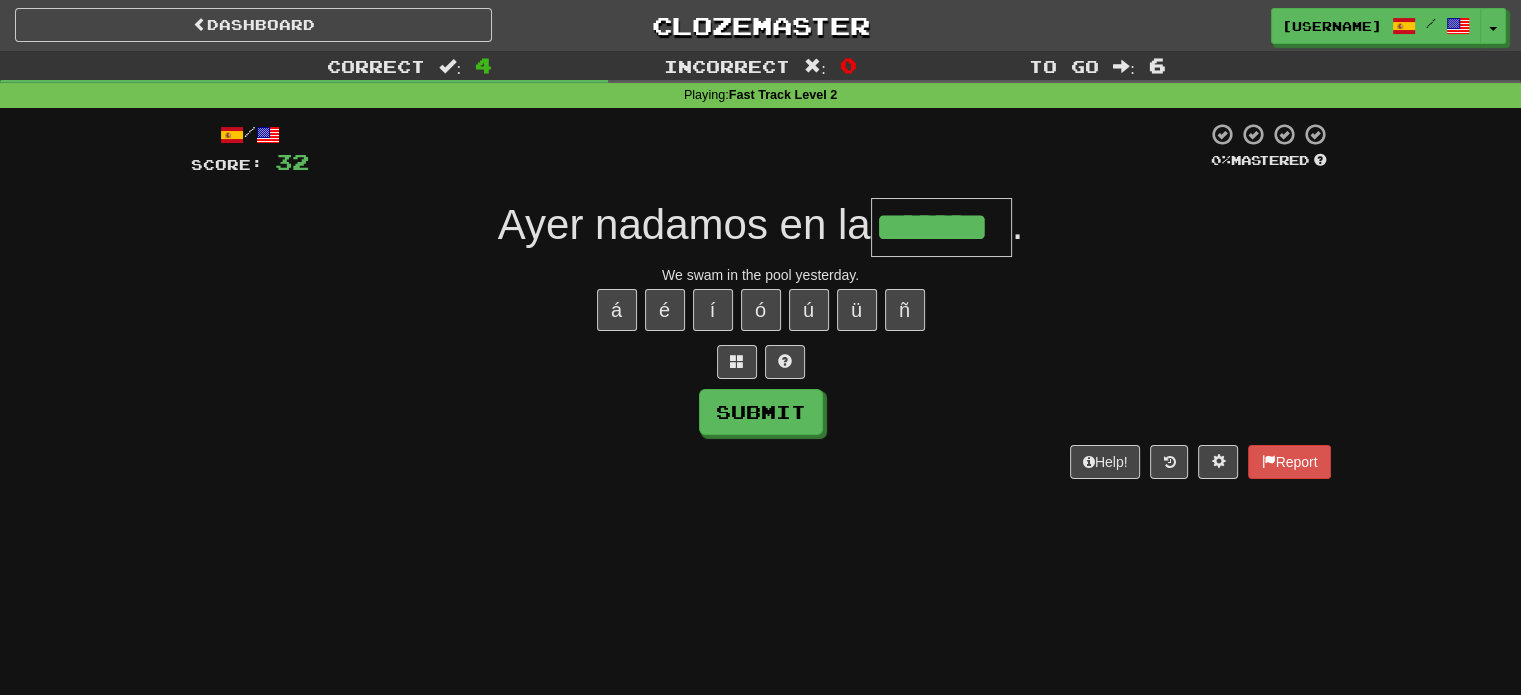 type on "*******" 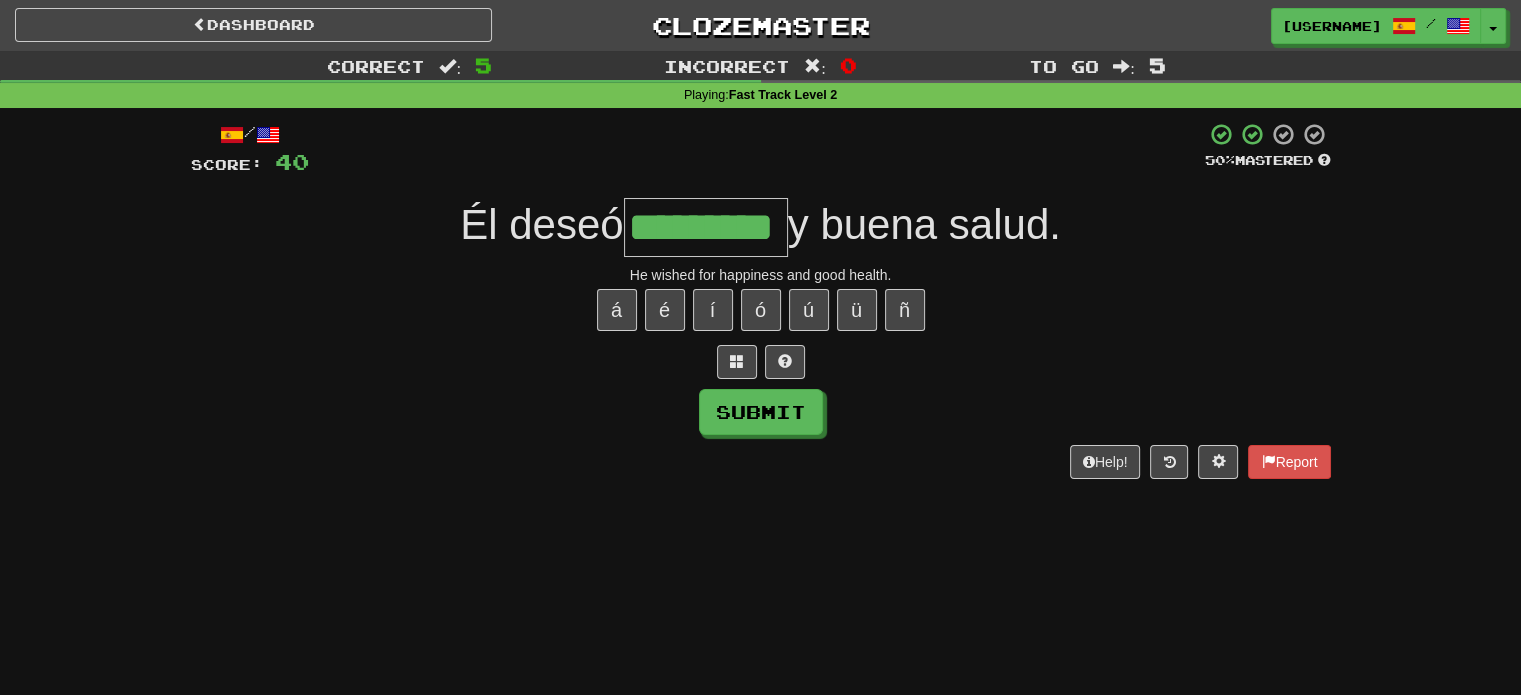 type on "*********" 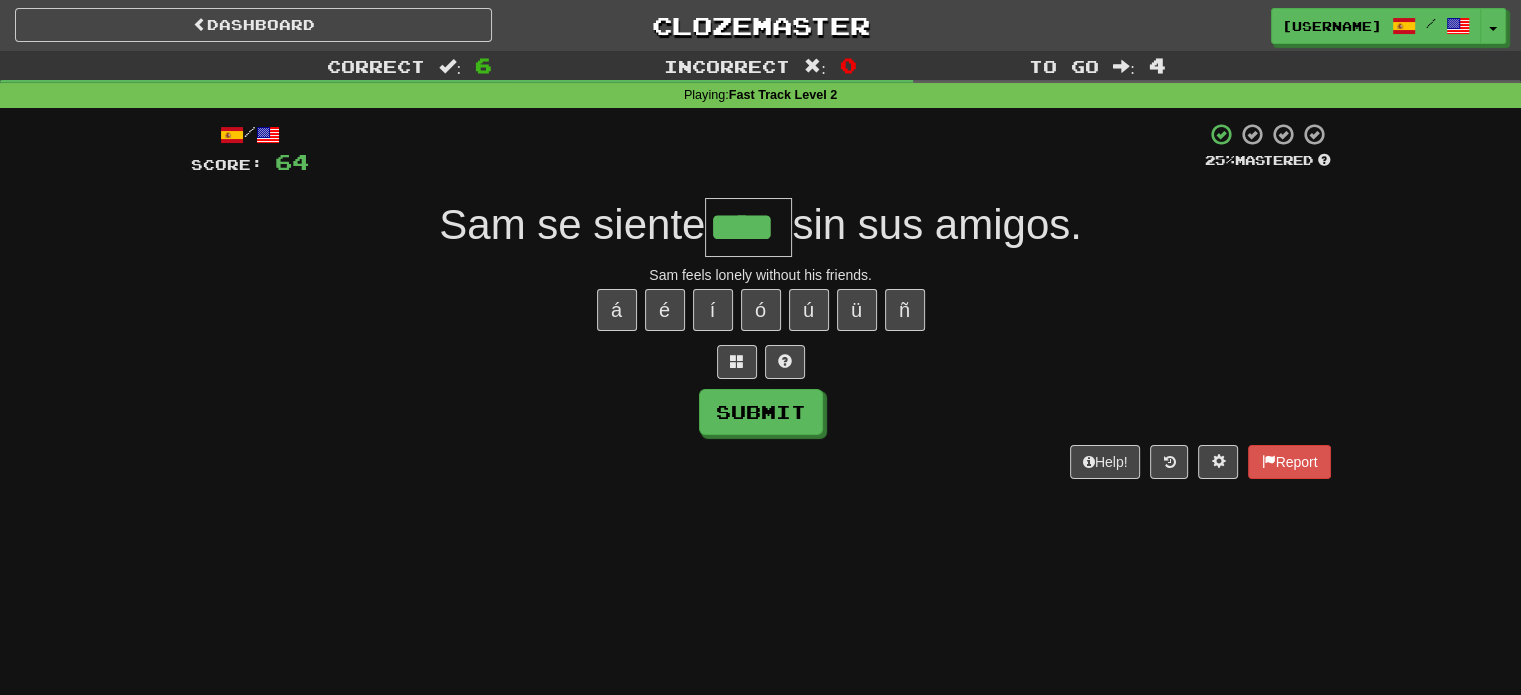 type on "****" 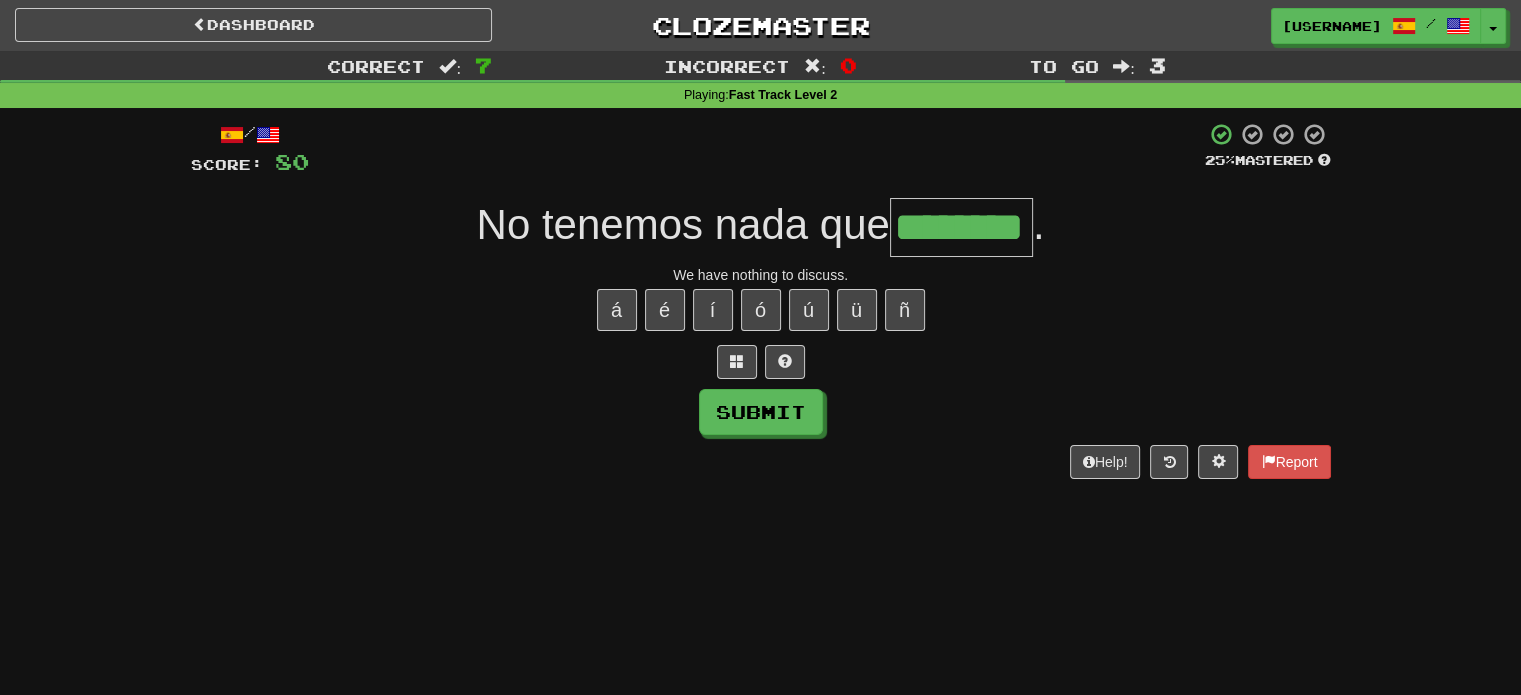 type on "********" 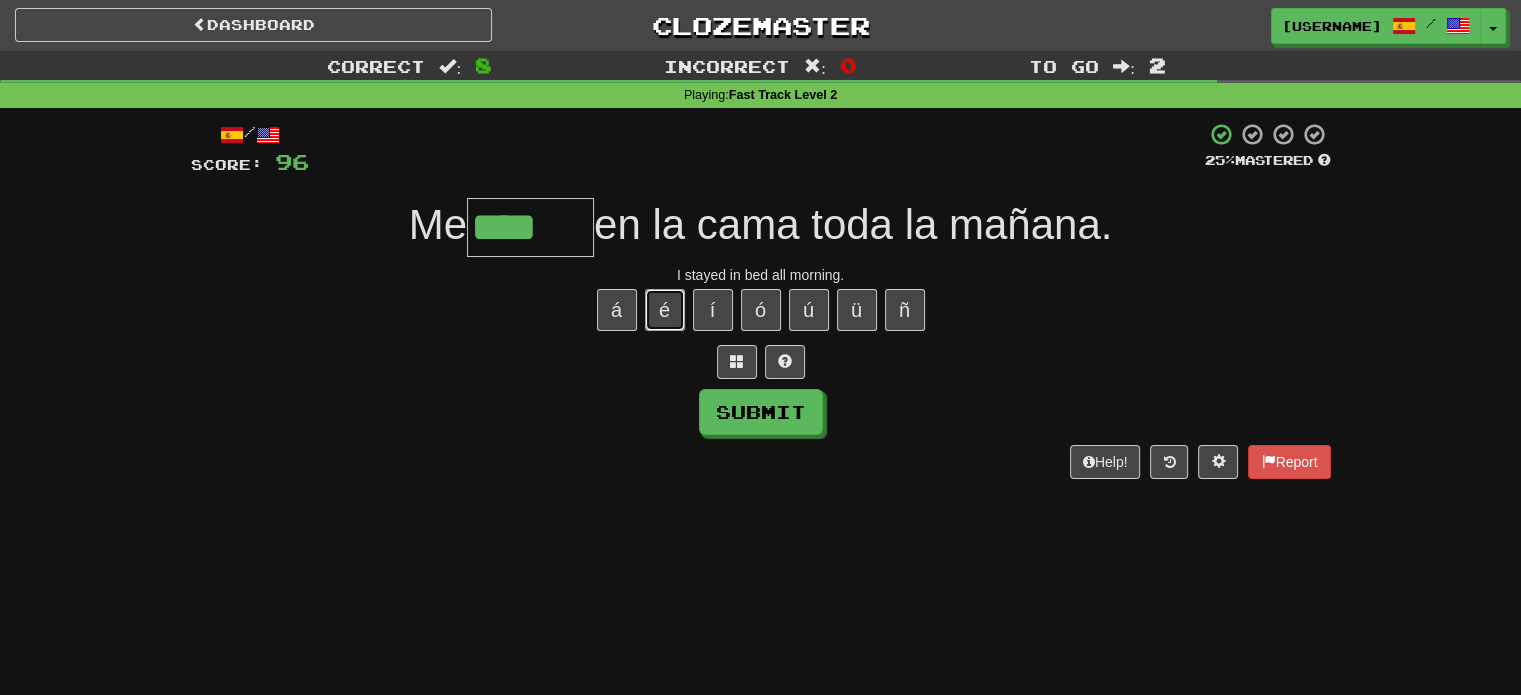 click on "é" at bounding box center (665, 310) 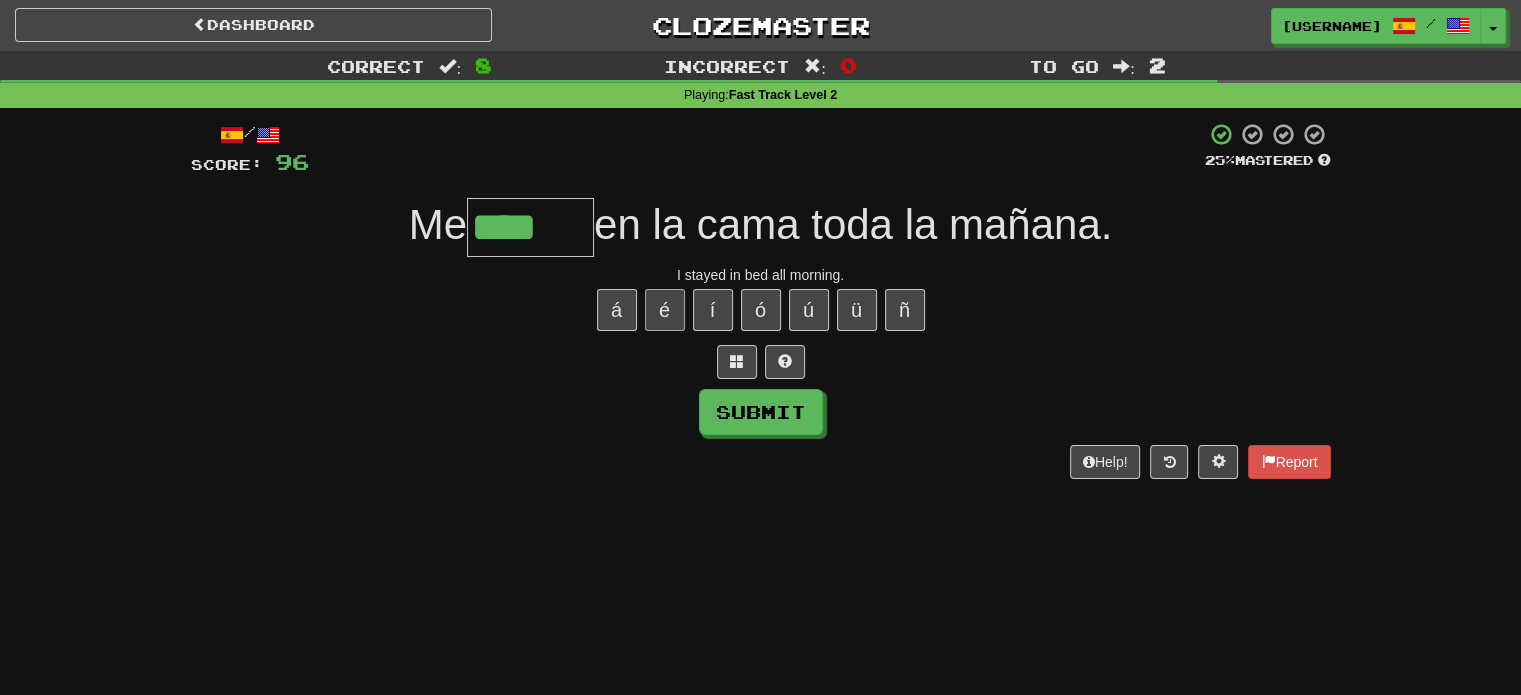 type on "*****" 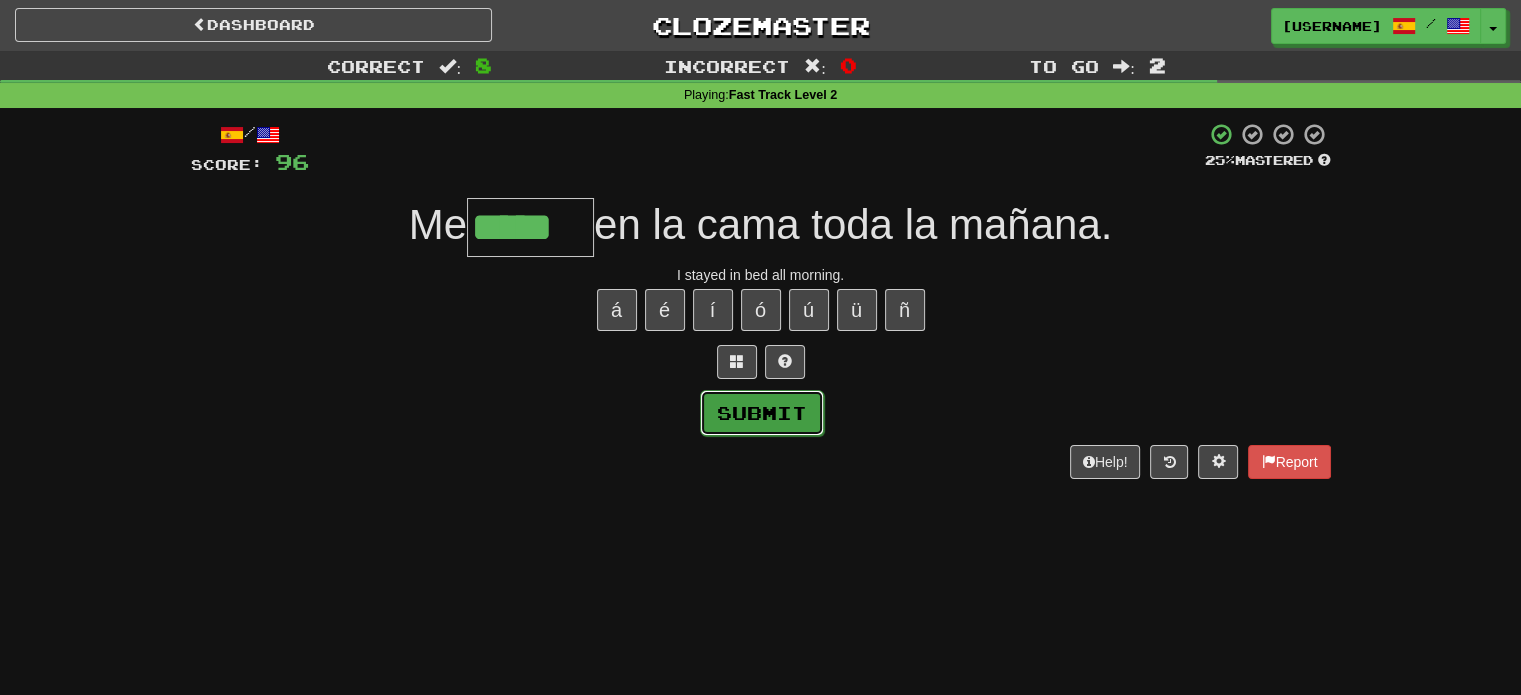 click on "Submit" at bounding box center (762, 413) 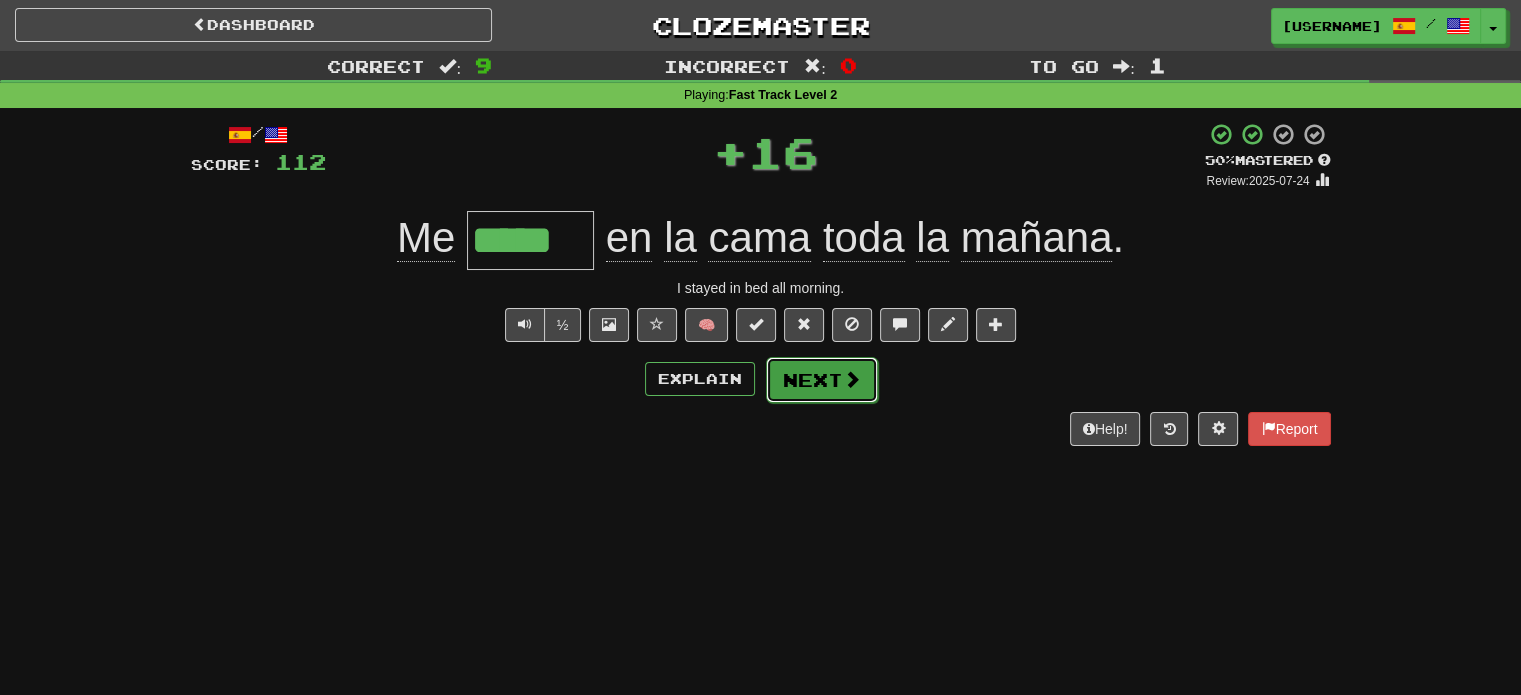 click on "Next" at bounding box center (822, 380) 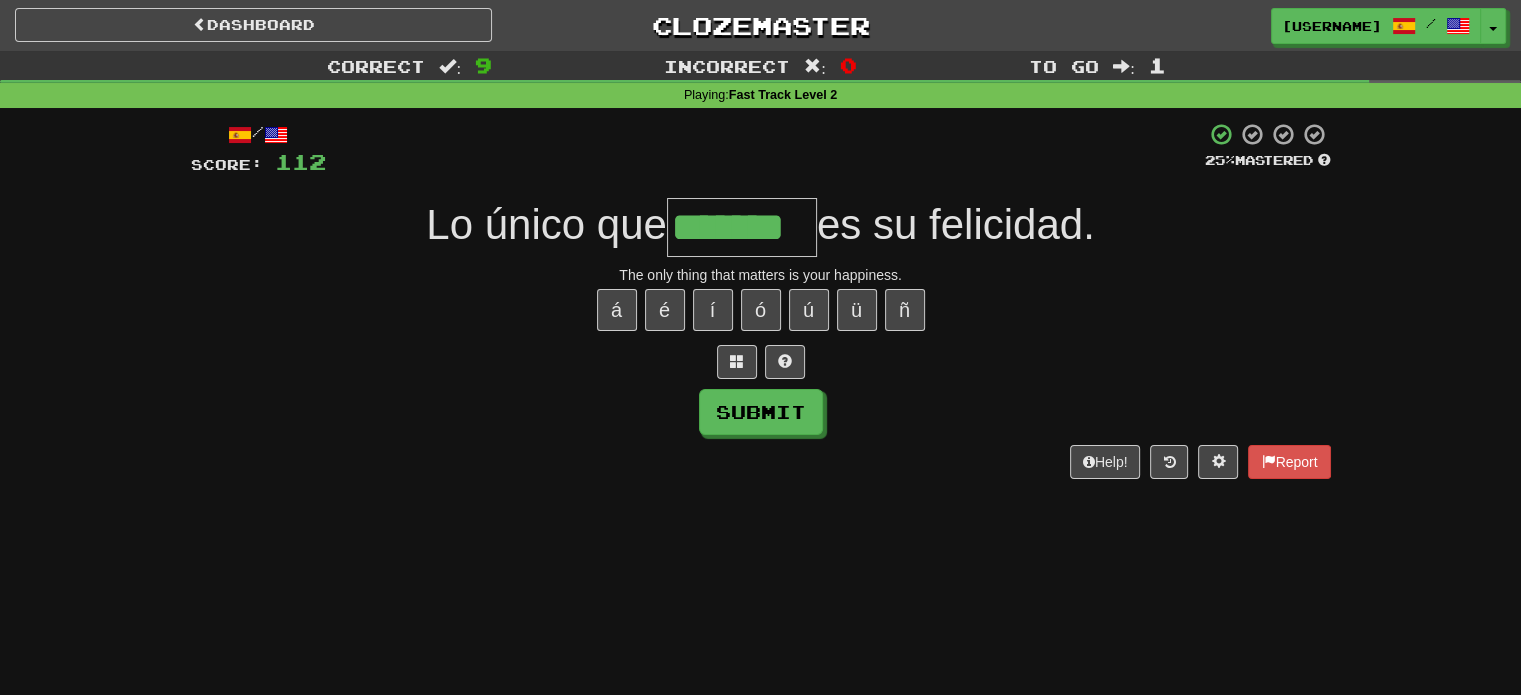 type on "*******" 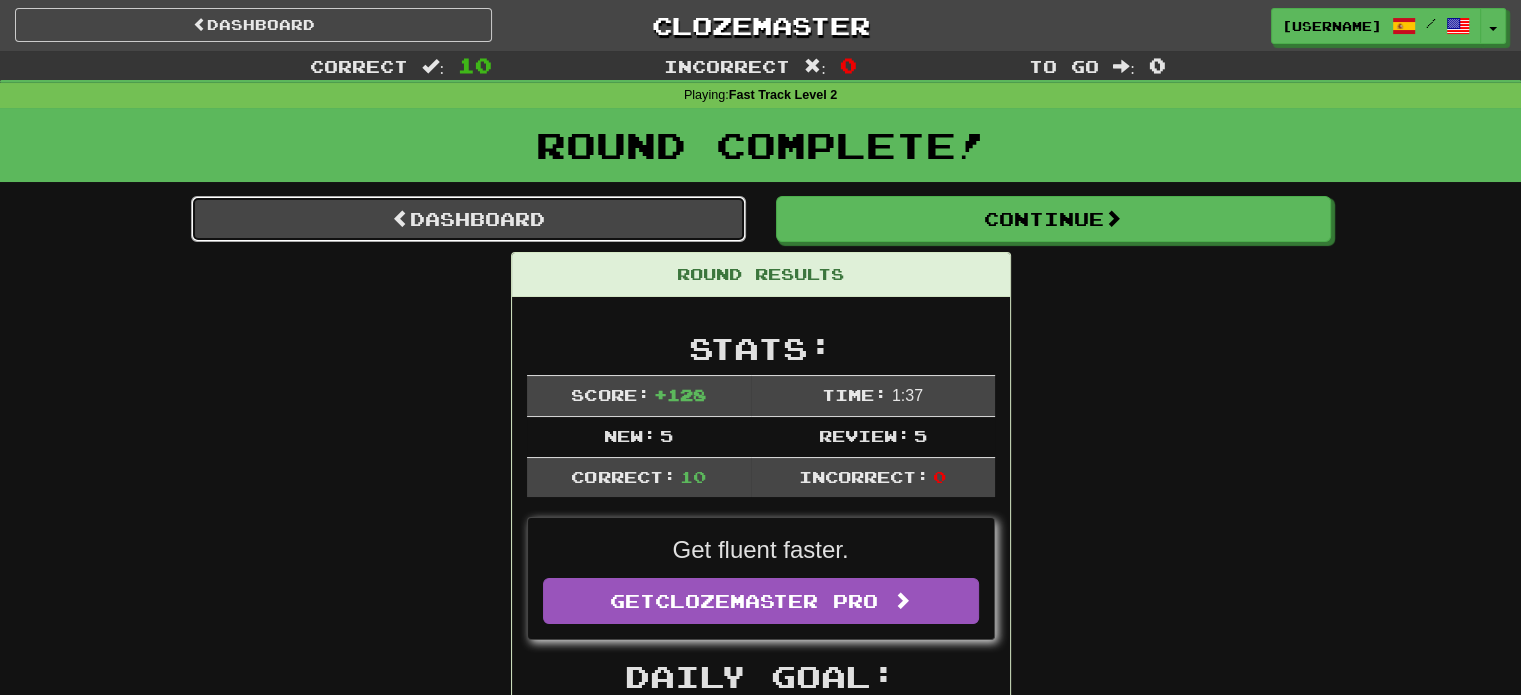 click on "Dashboard" at bounding box center (468, 219) 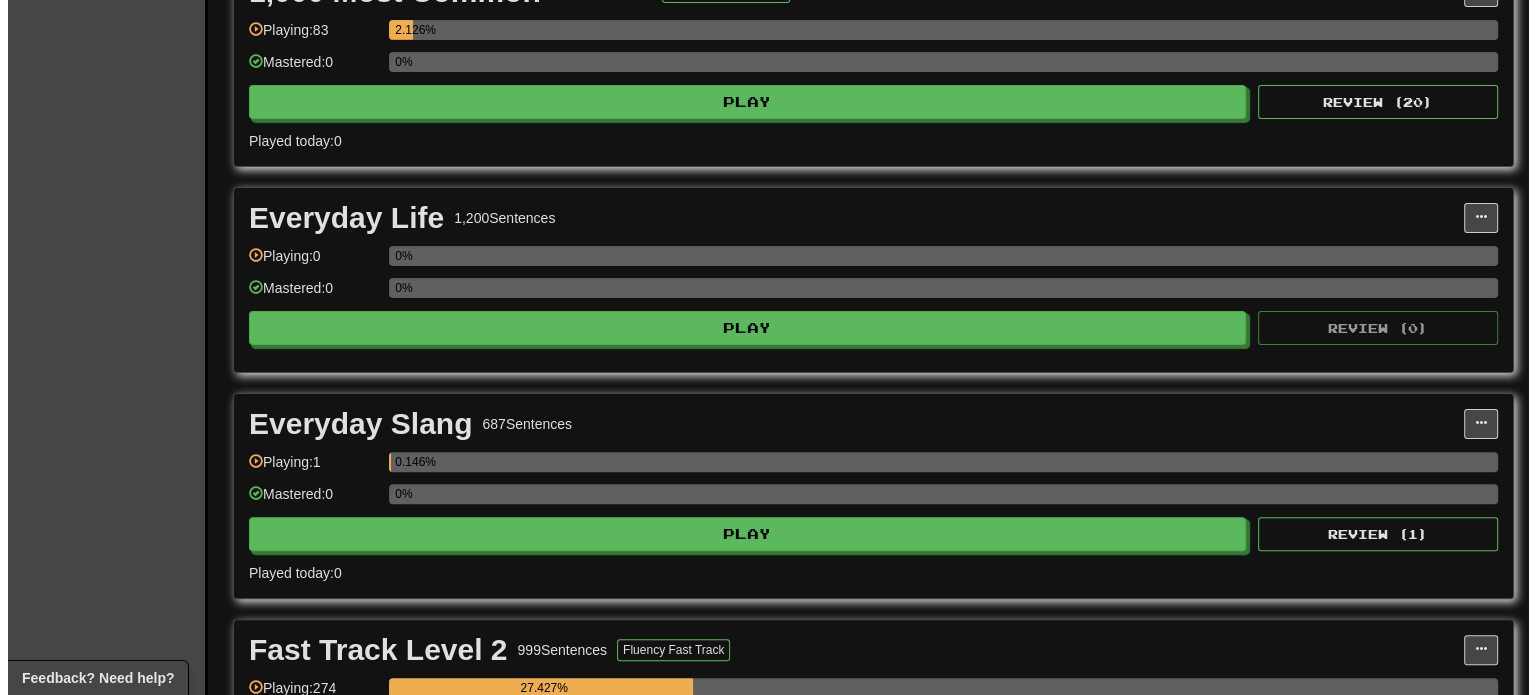 scroll, scrollTop: 700, scrollLeft: 0, axis: vertical 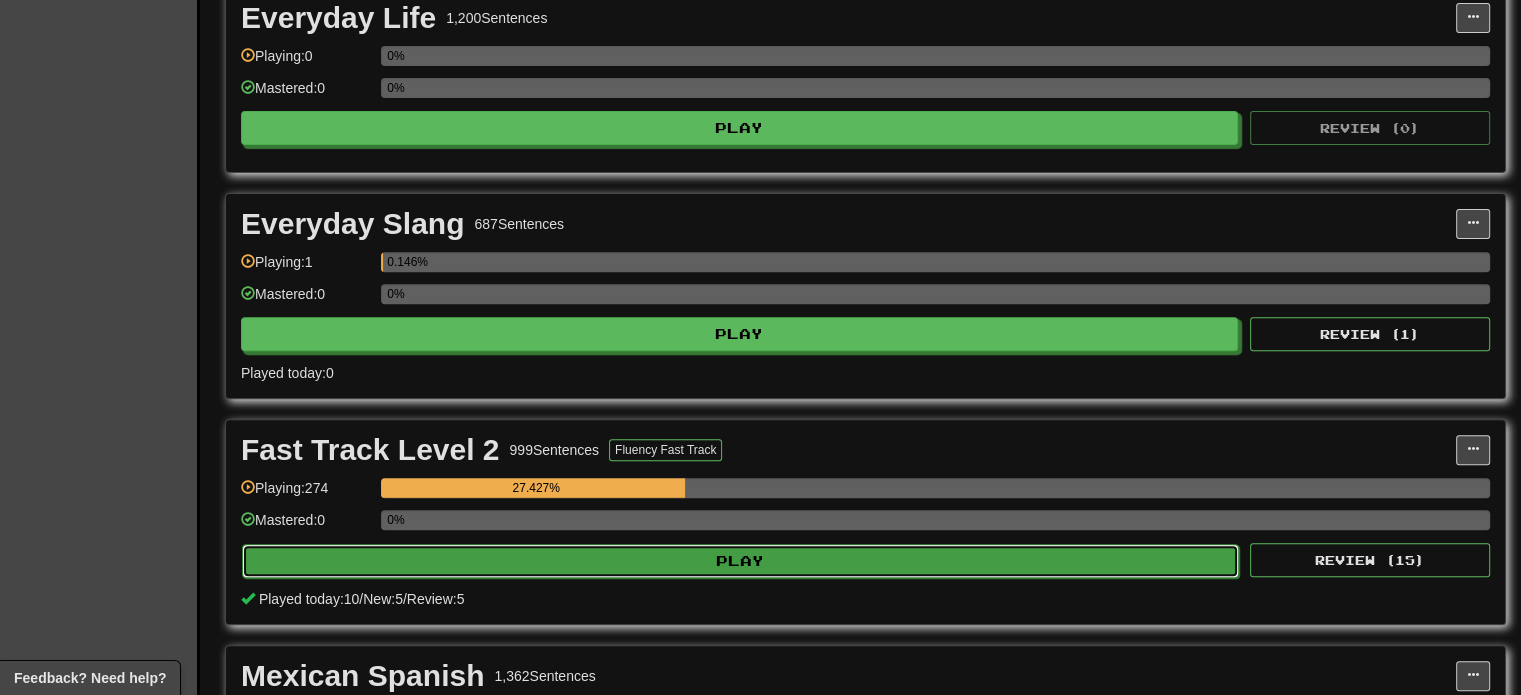 click on "Play" at bounding box center (740, 561) 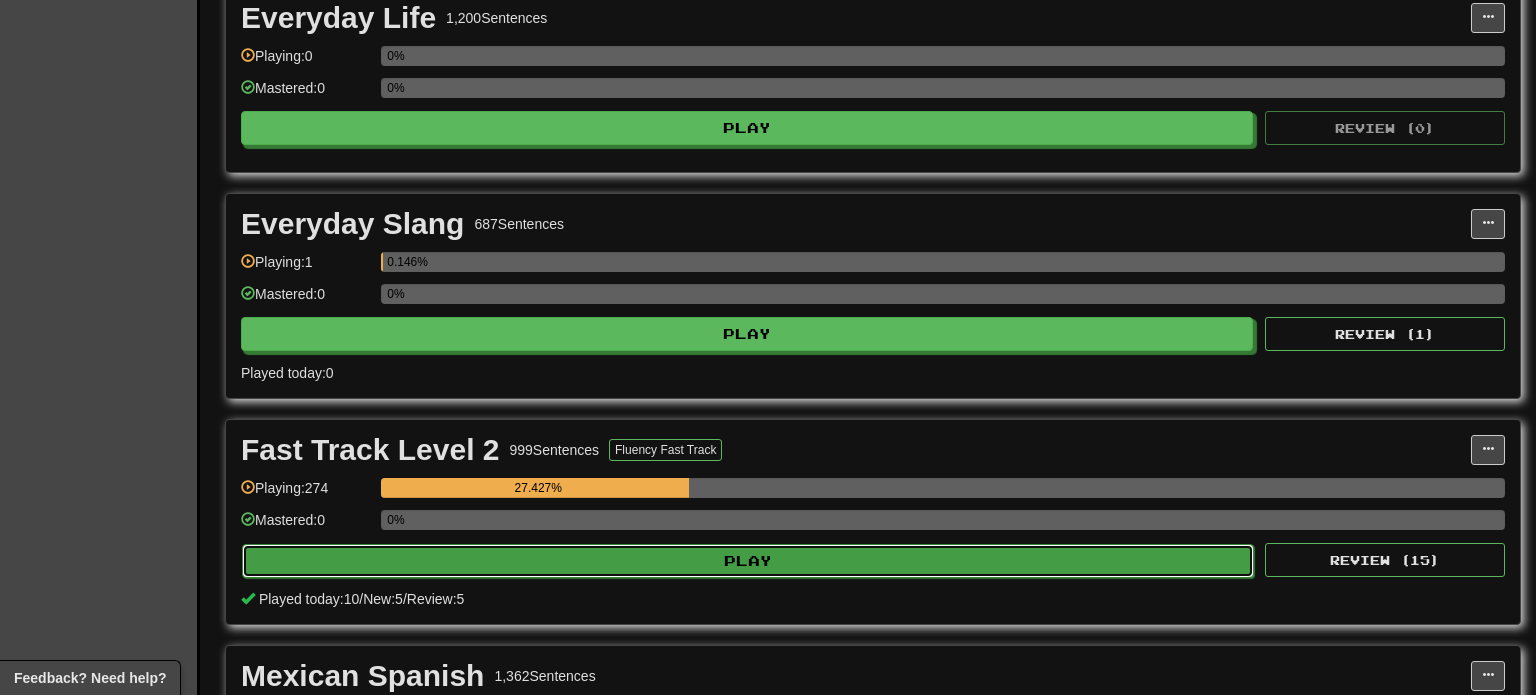 select on "**" 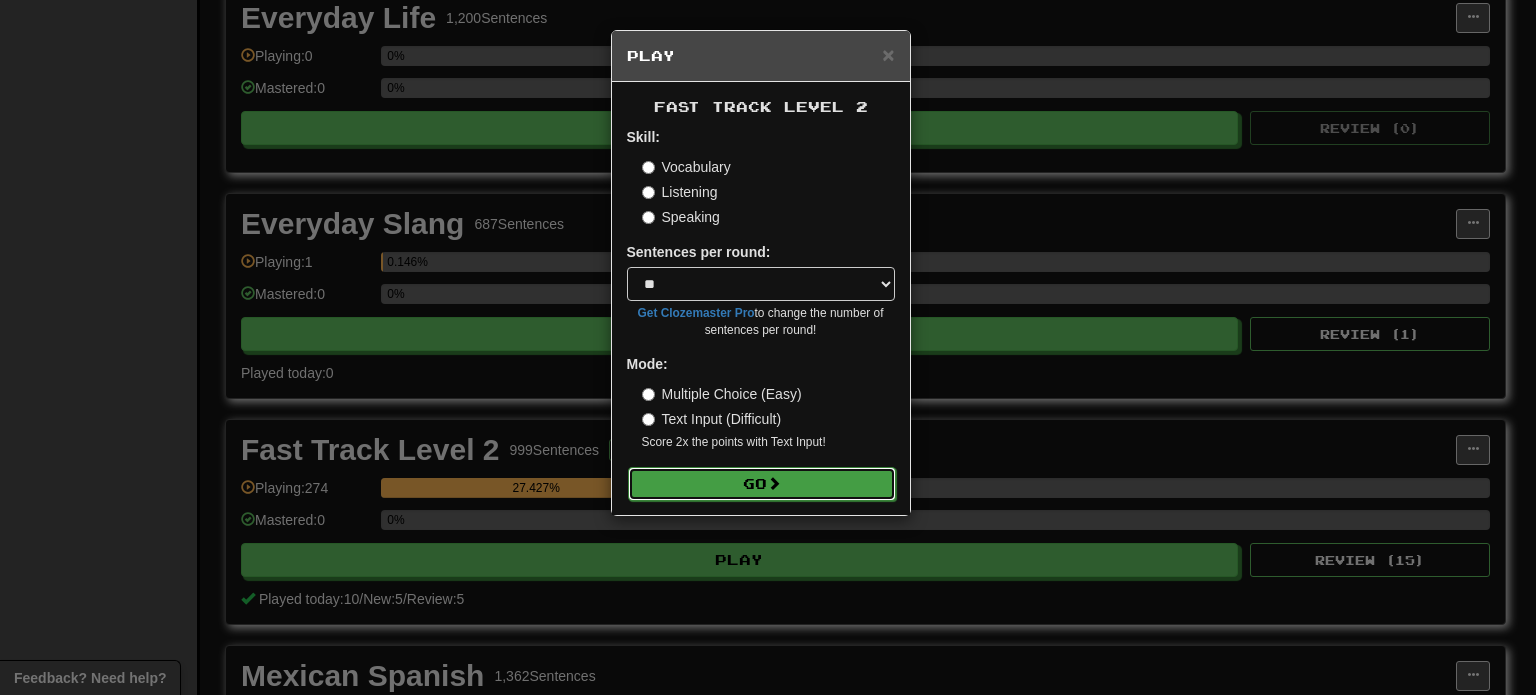 click at bounding box center [774, 483] 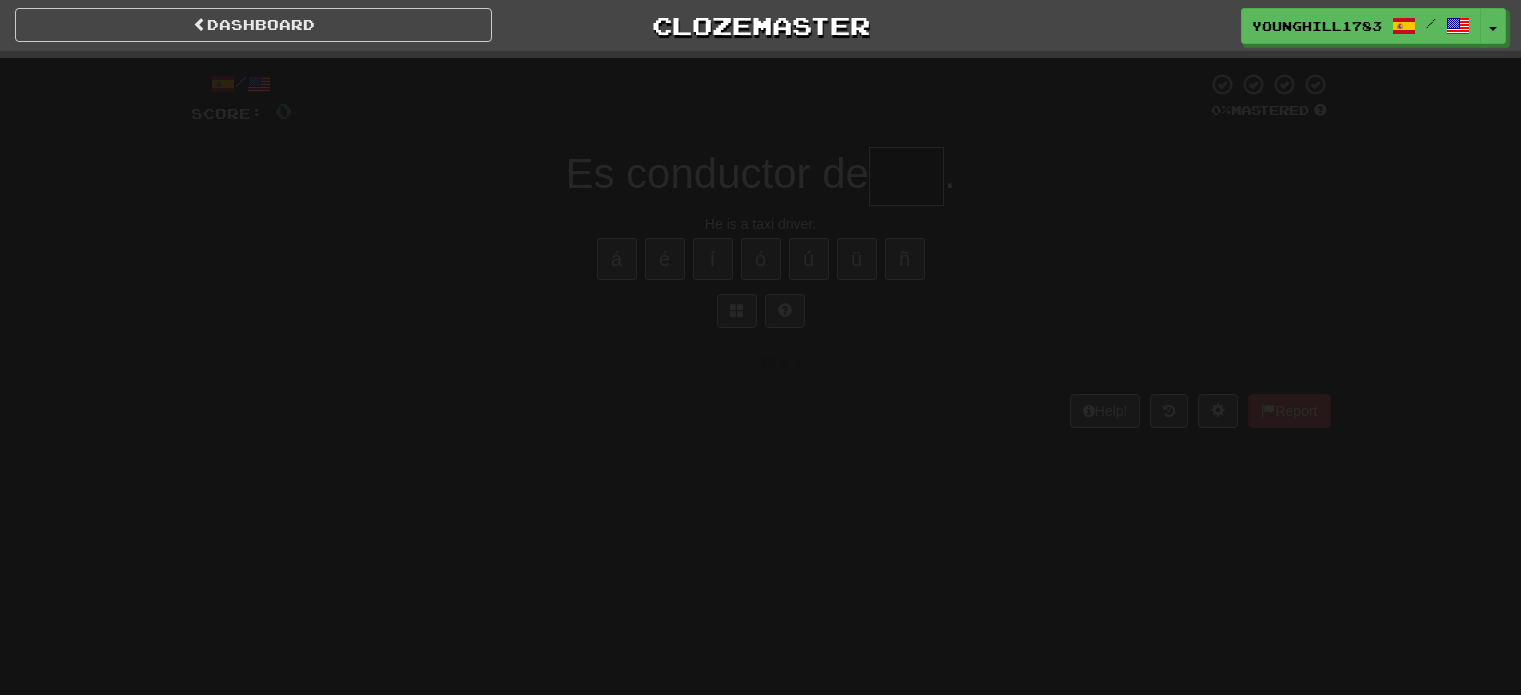 scroll, scrollTop: 0, scrollLeft: 0, axis: both 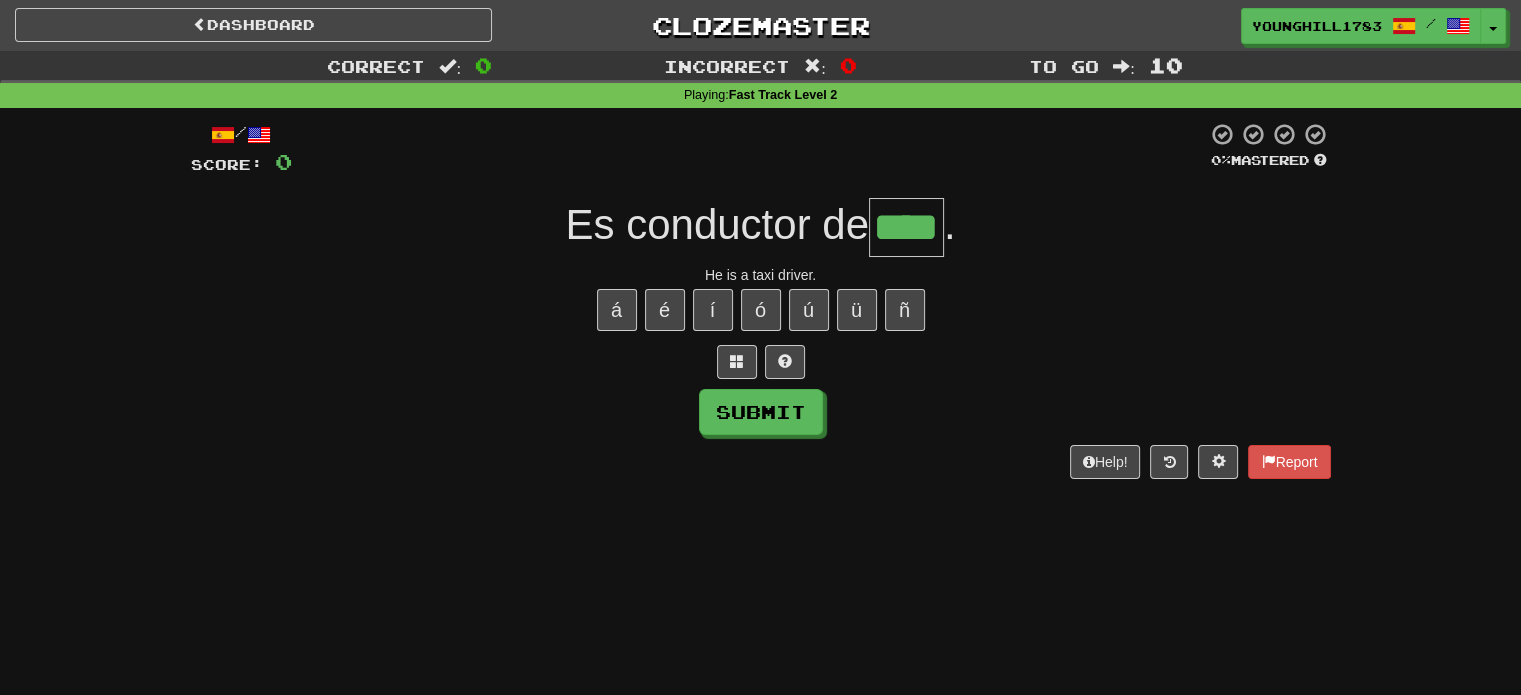 type on "****" 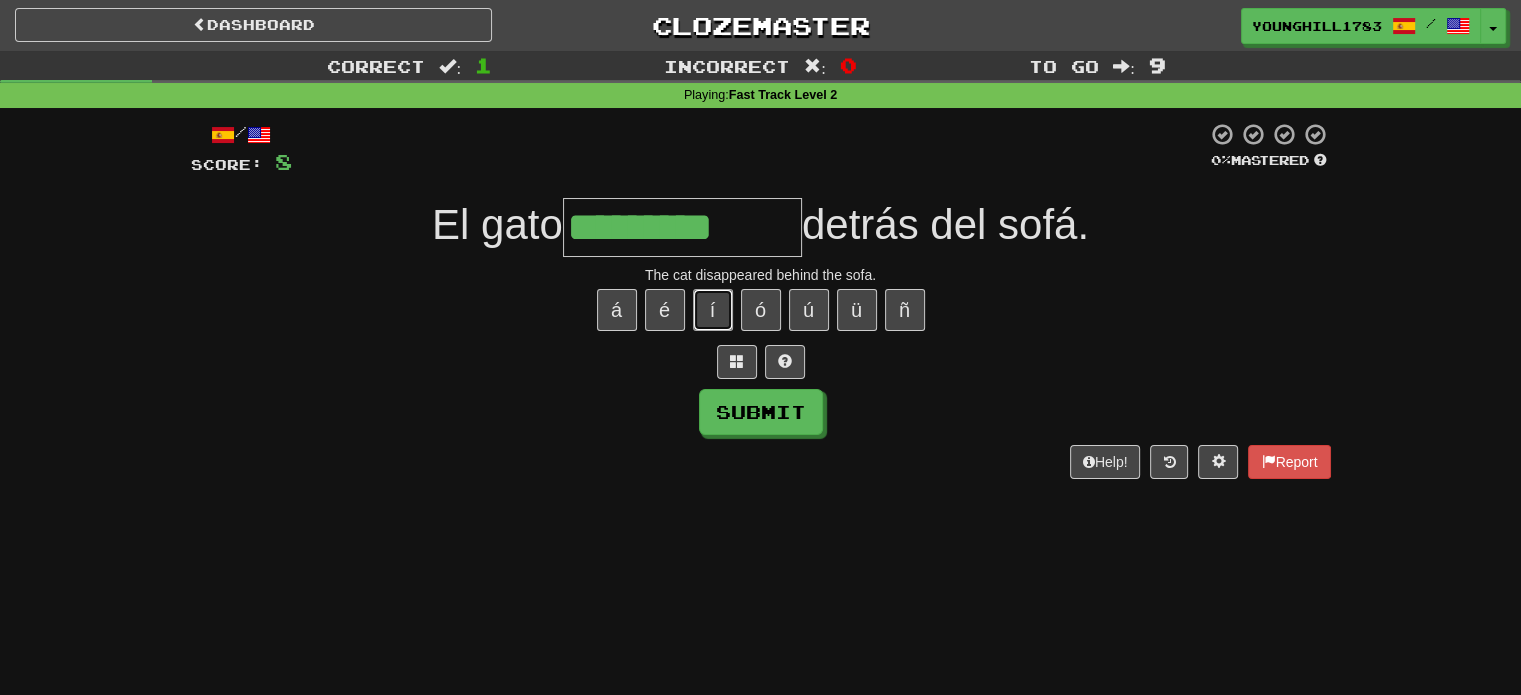 click on "í" at bounding box center [713, 310] 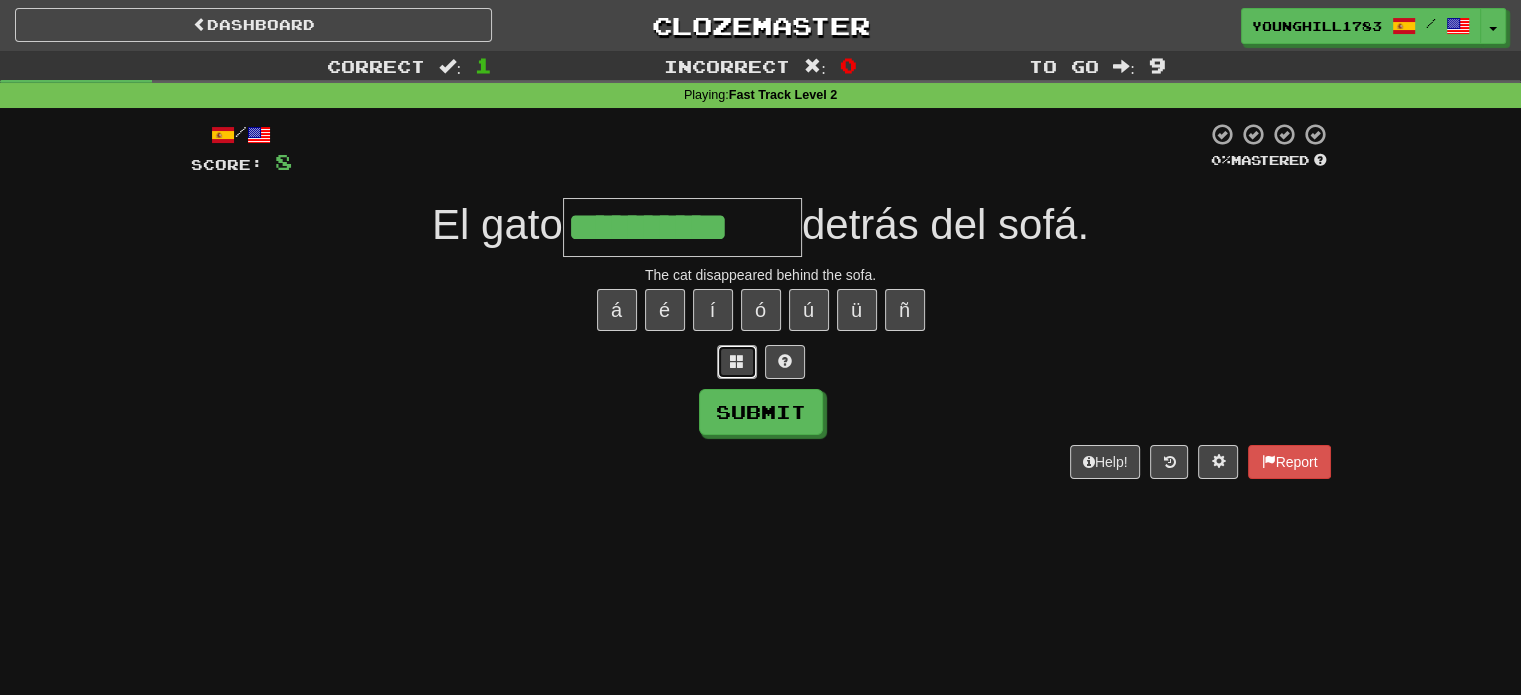 click at bounding box center [737, 361] 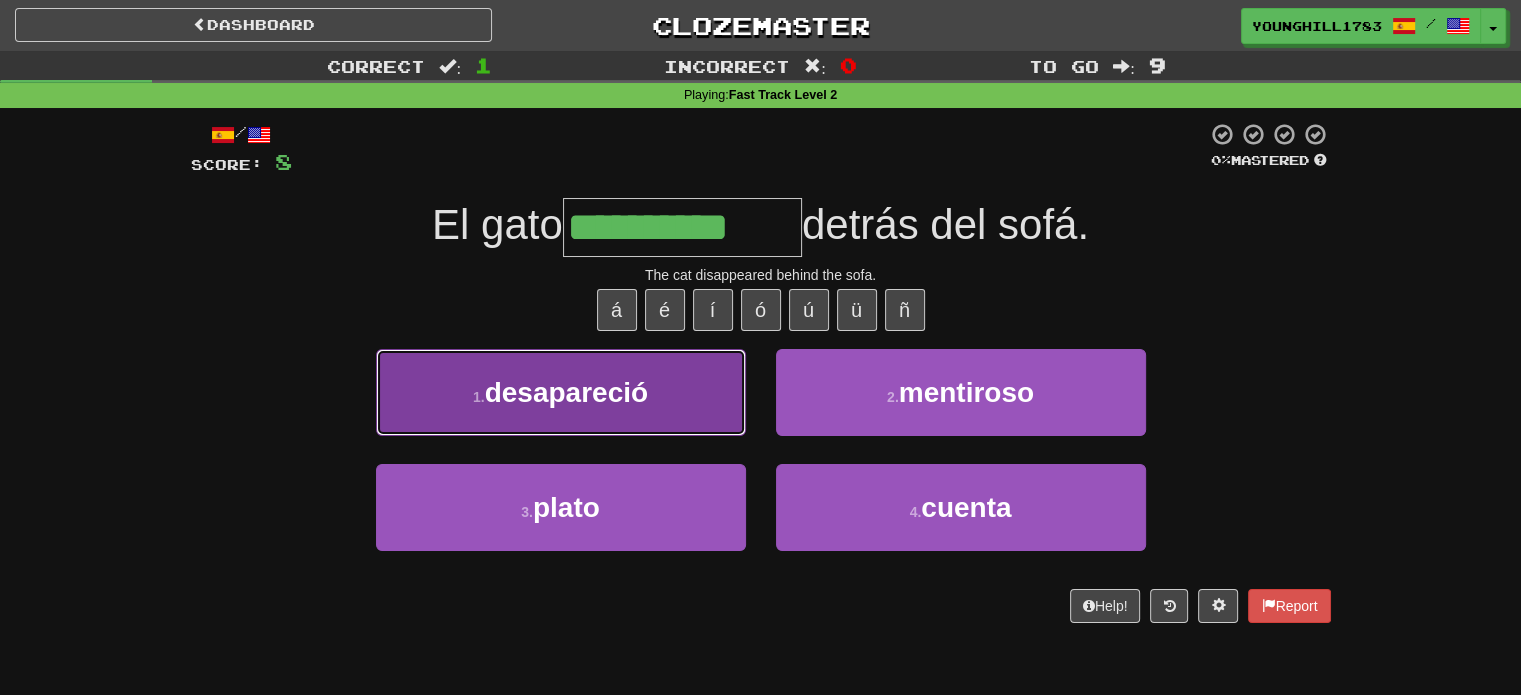 click on "desapareció" at bounding box center [566, 392] 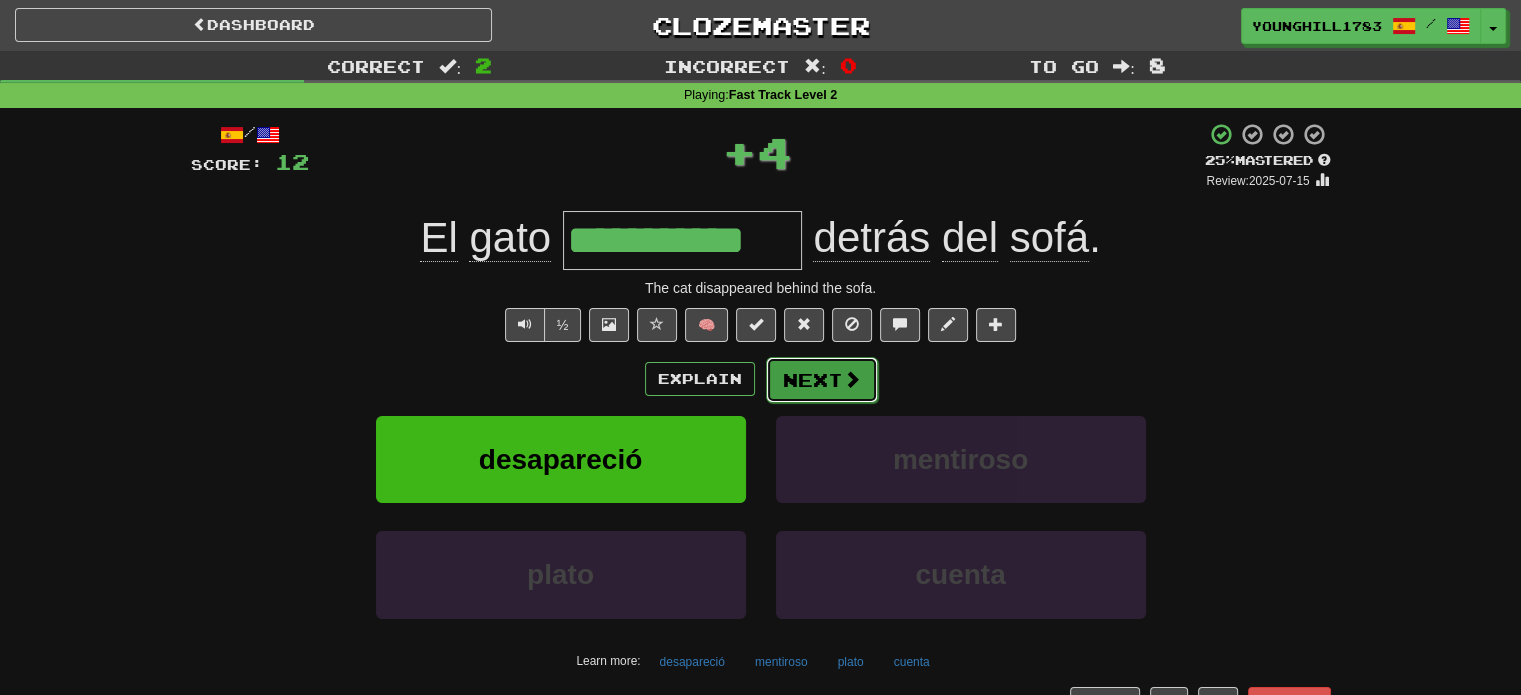 click on "Next" at bounding box center (822, 380) 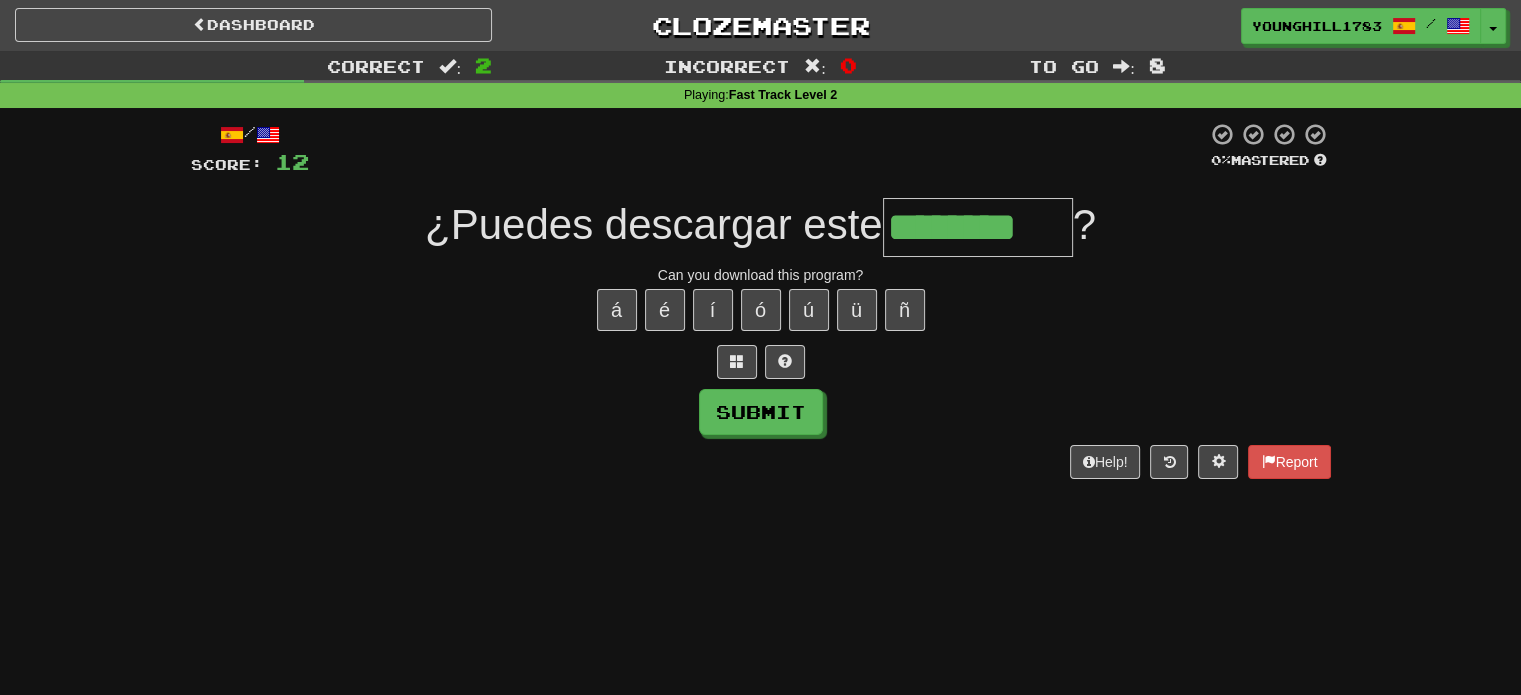type on "********" 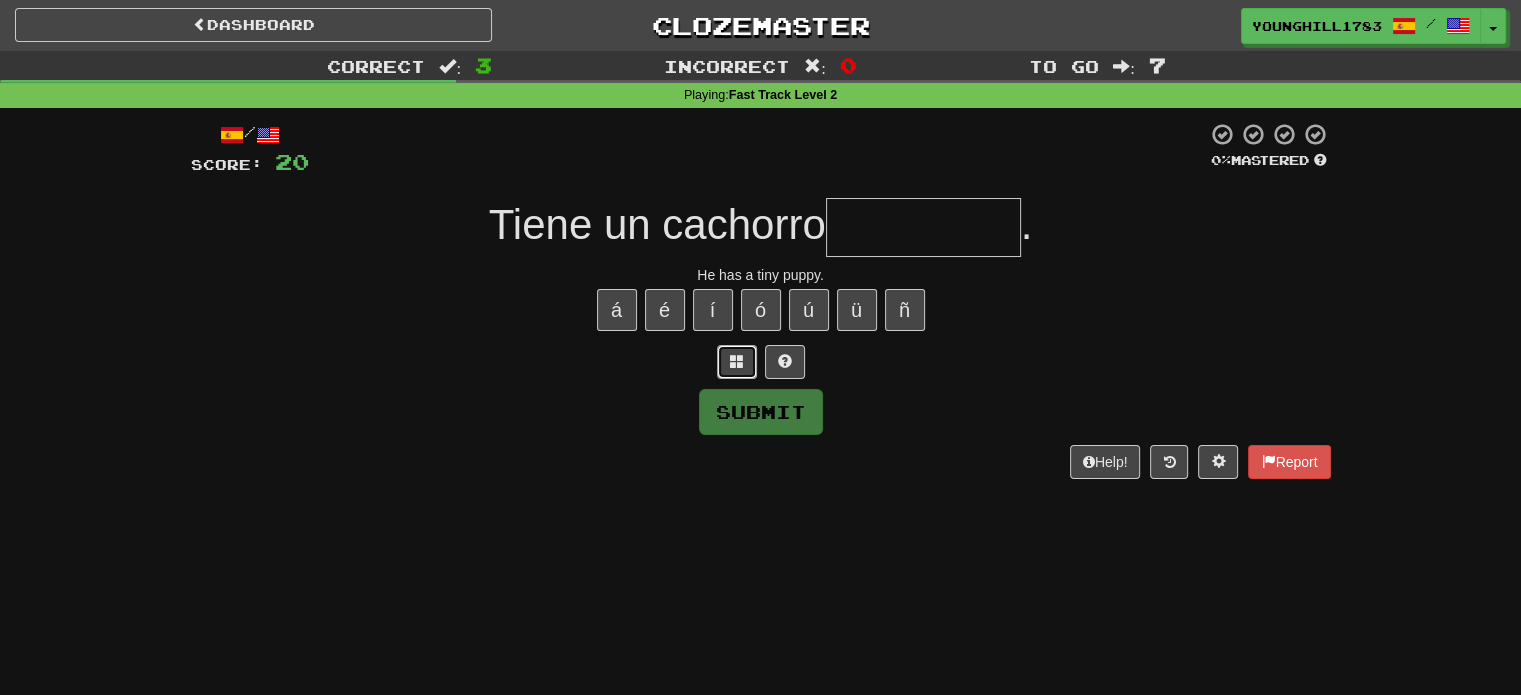 click at bounding box center (737, 361) 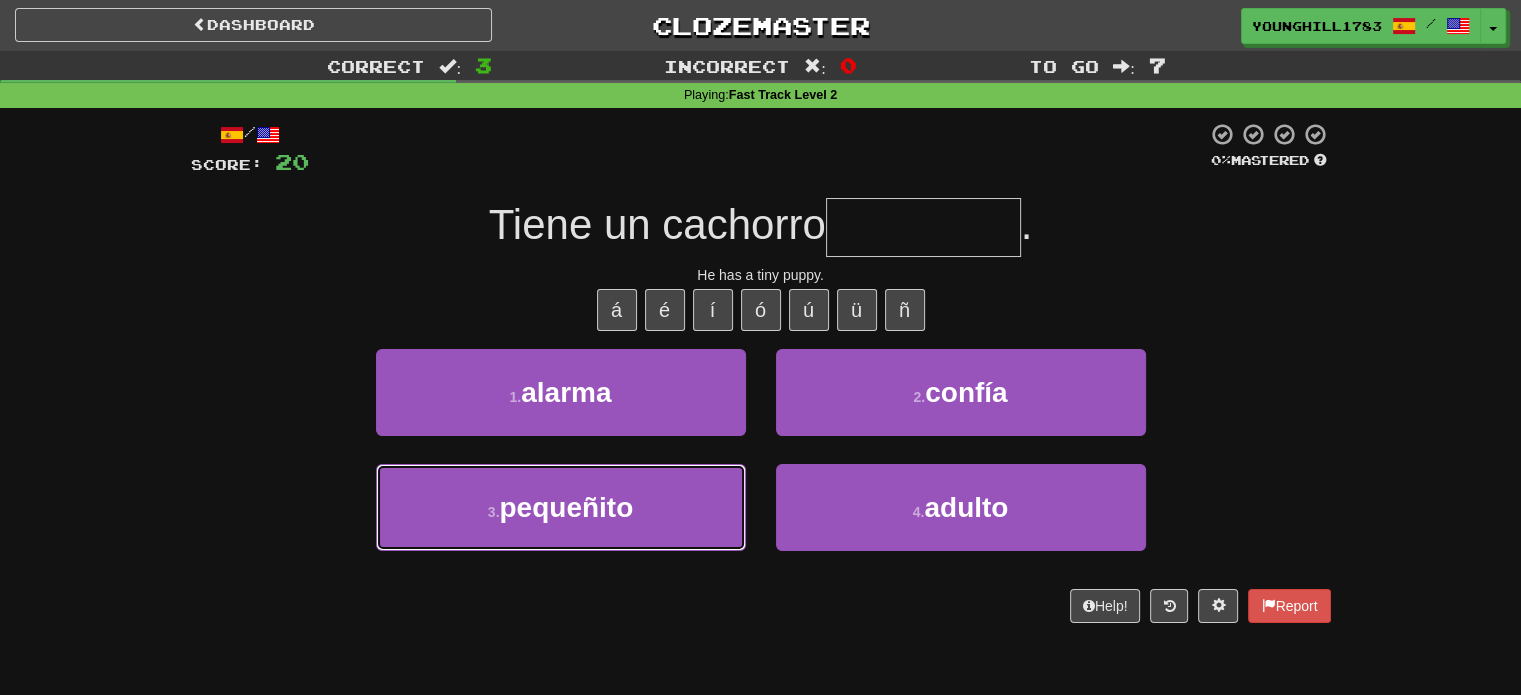 click on "pequeñito" at bounding box center (566, 507) 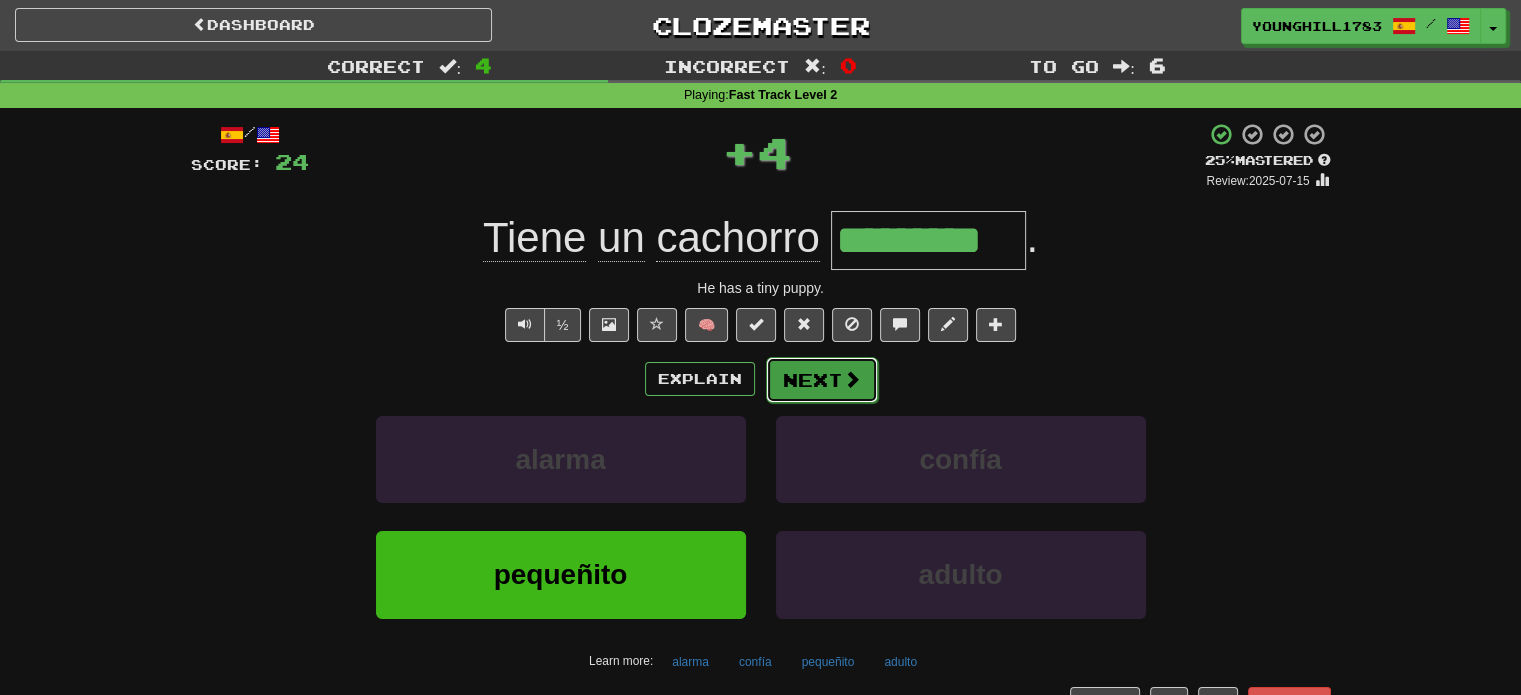 click at bounding box center (852, 379) 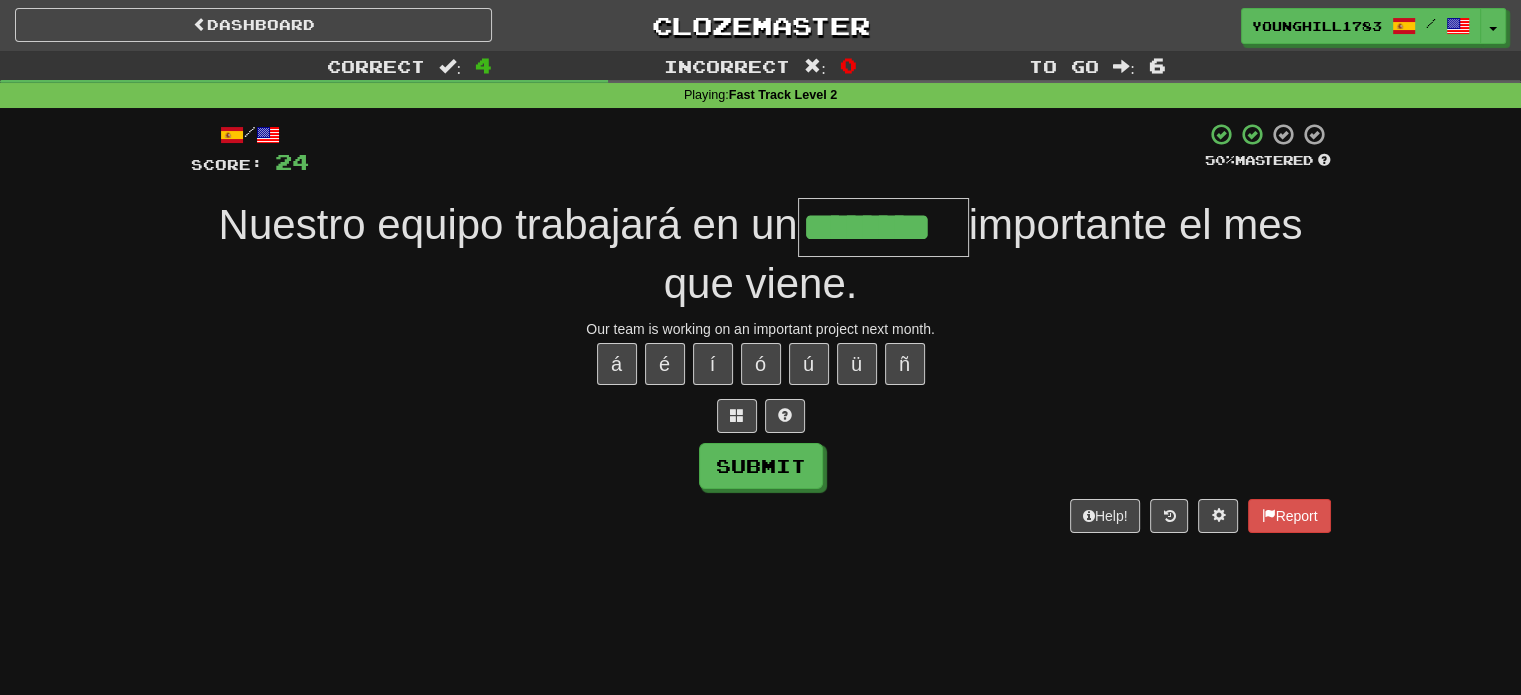 type on "********" 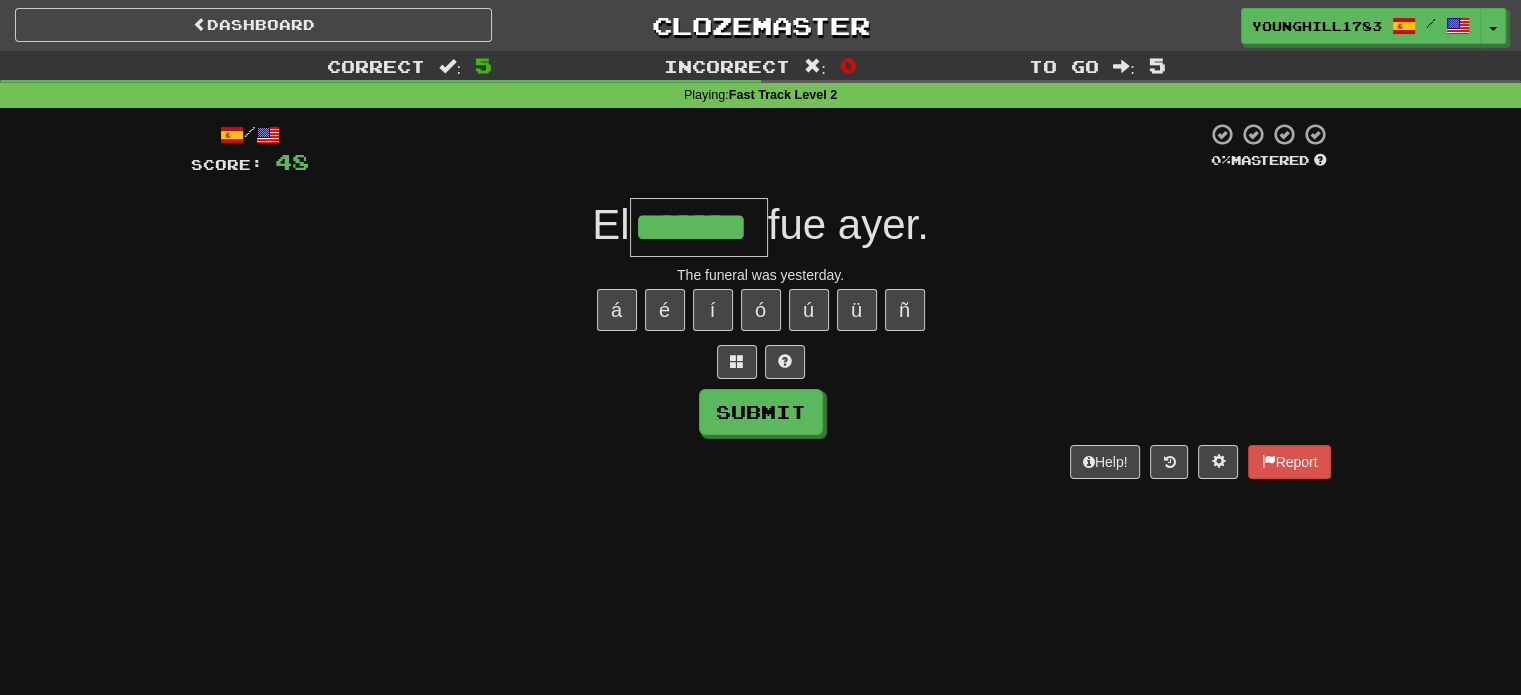 type on "*******" 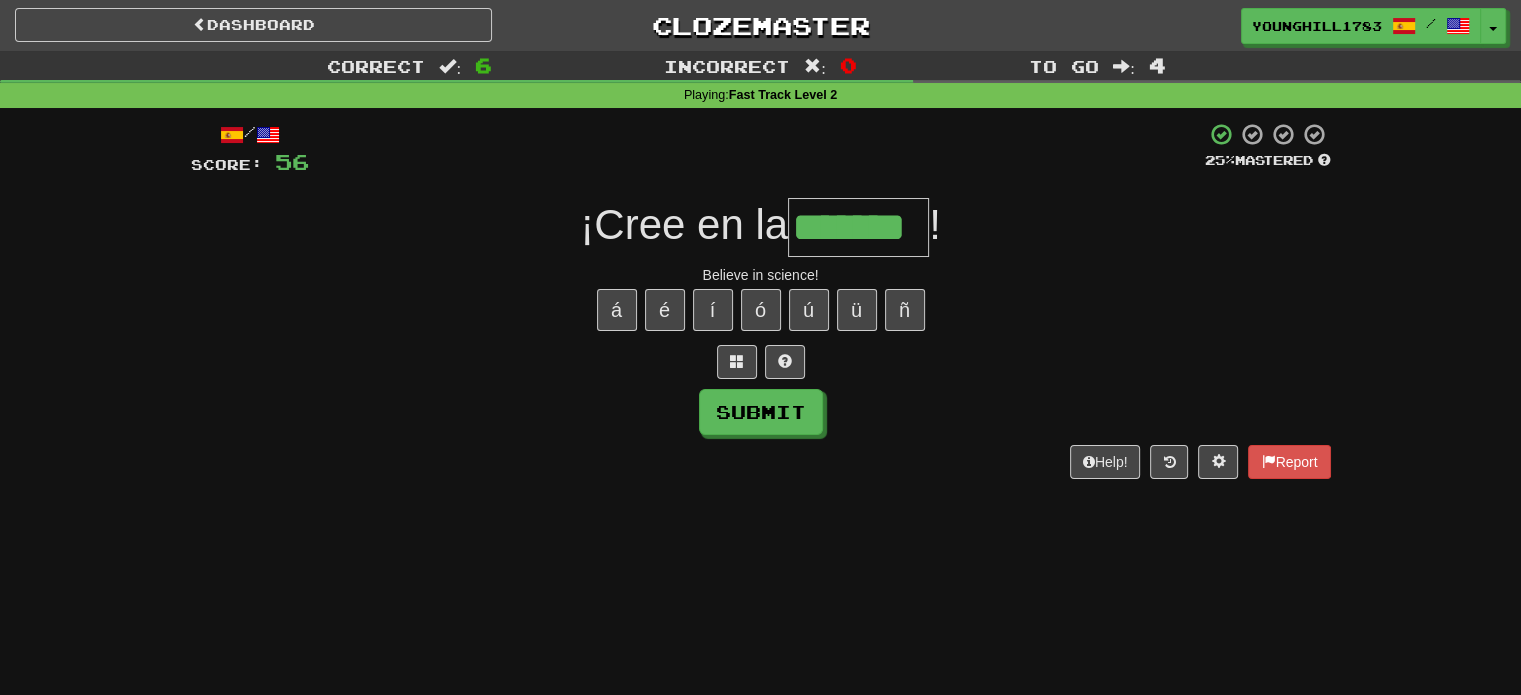 type on "*******" 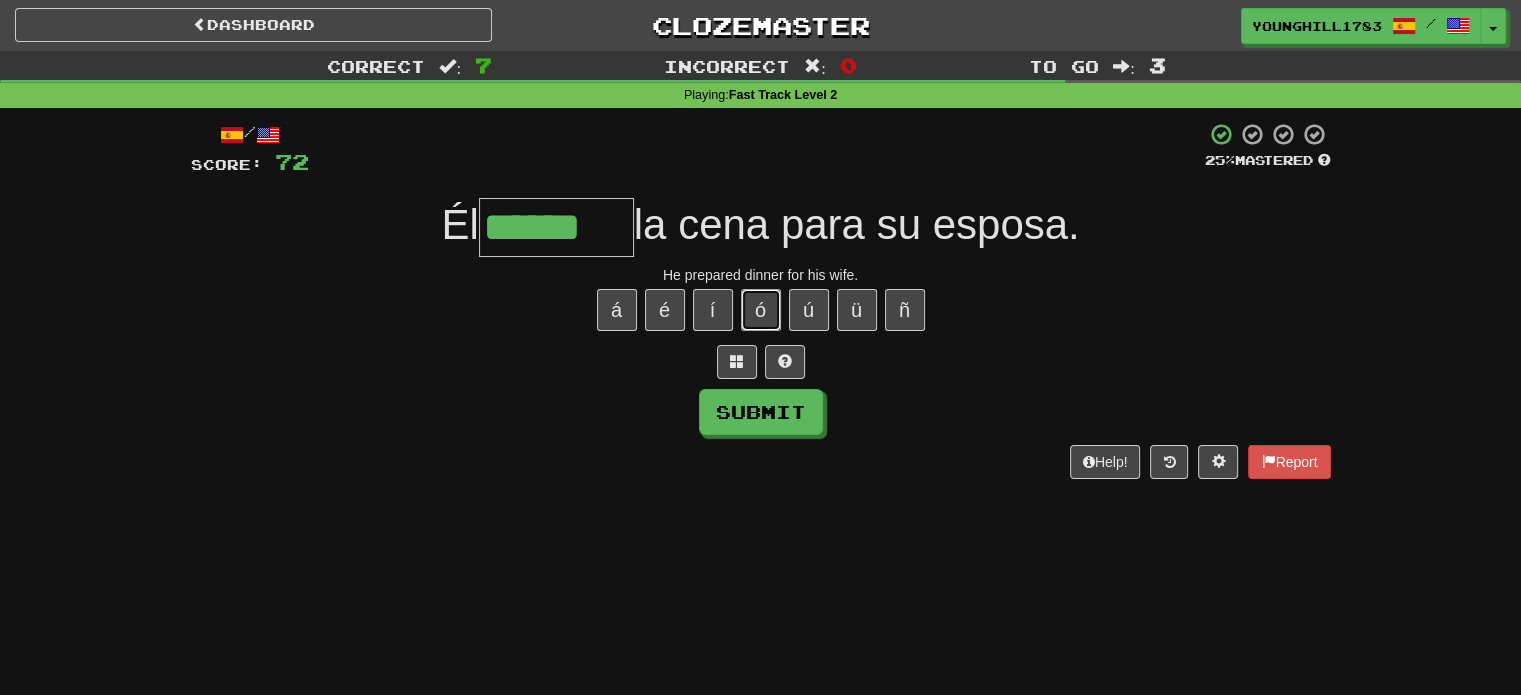 click on "ó" at bounding box center [761, 310] 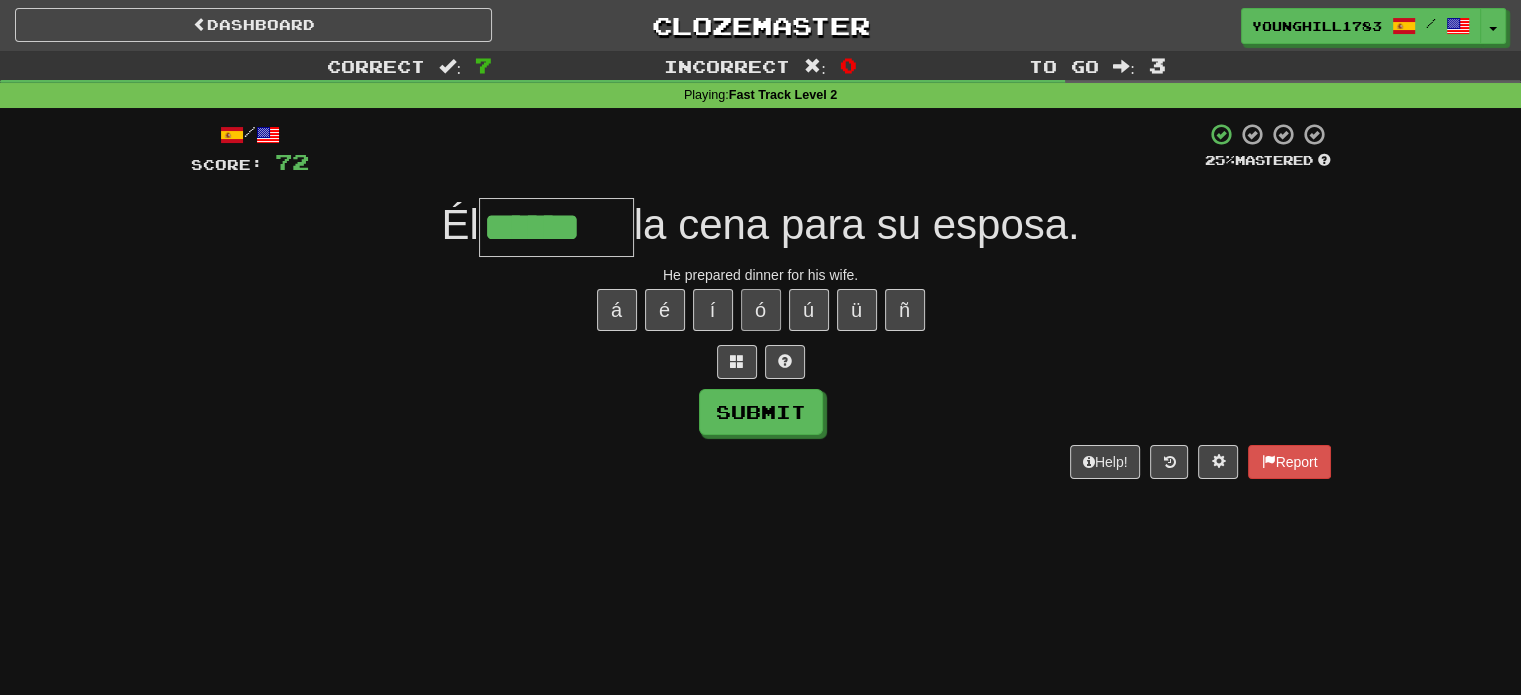 type on "*******" 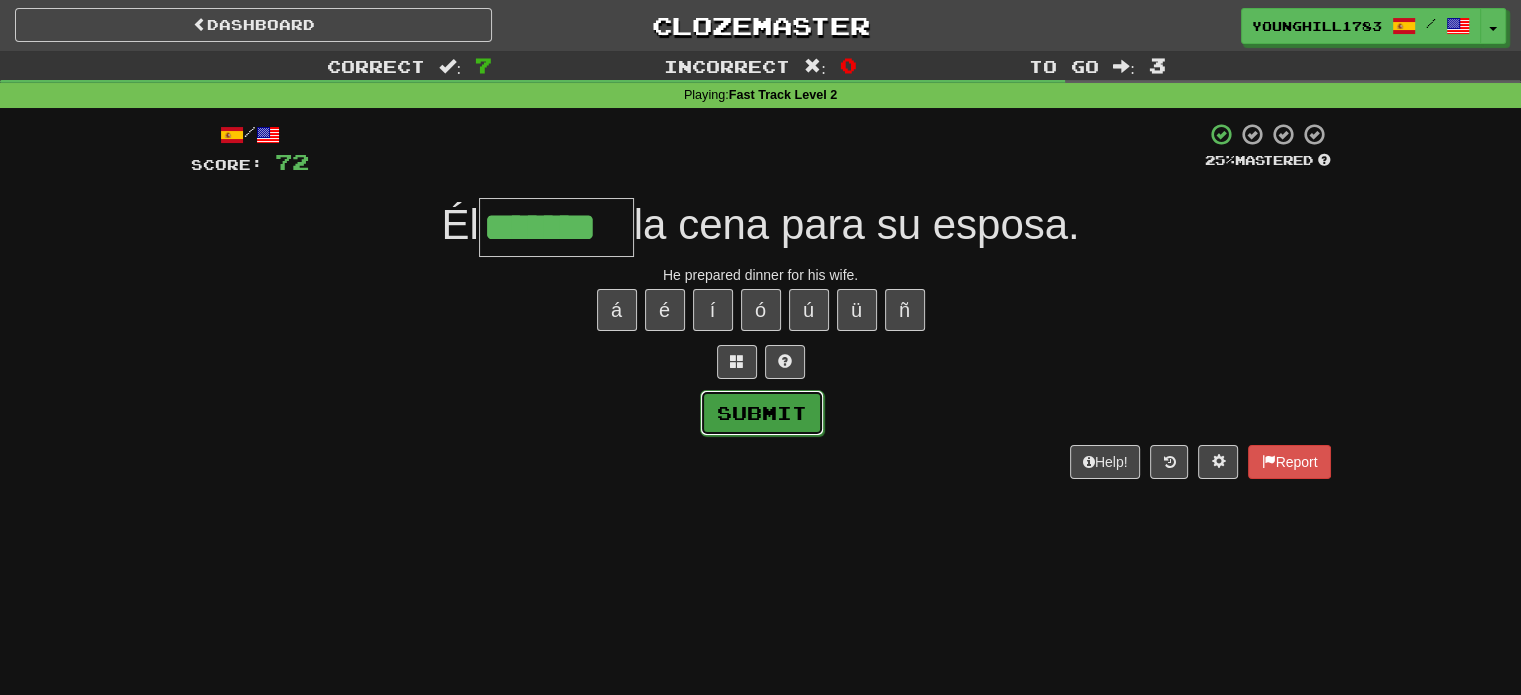 click on "Submit" at bounding box center [762, 413] 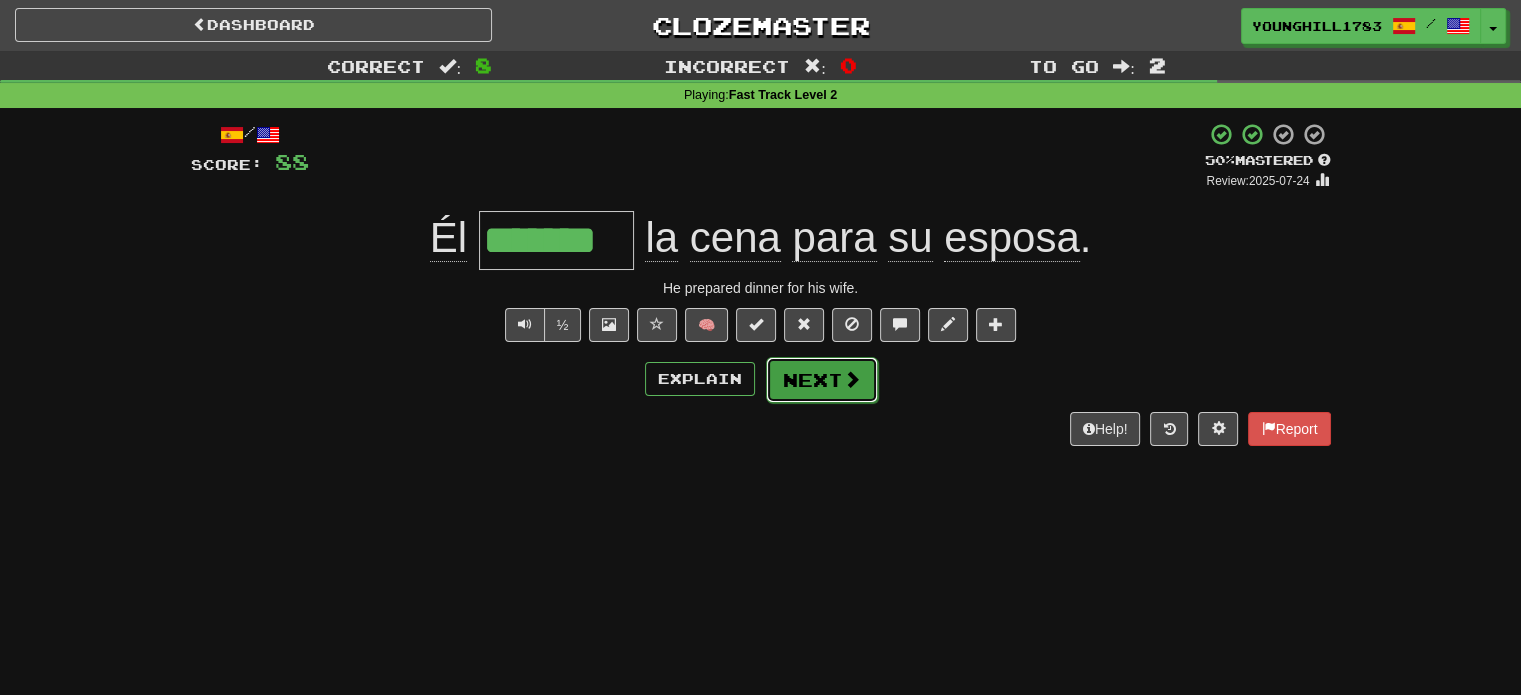 click on "Next" at bounding box center [822, 380] 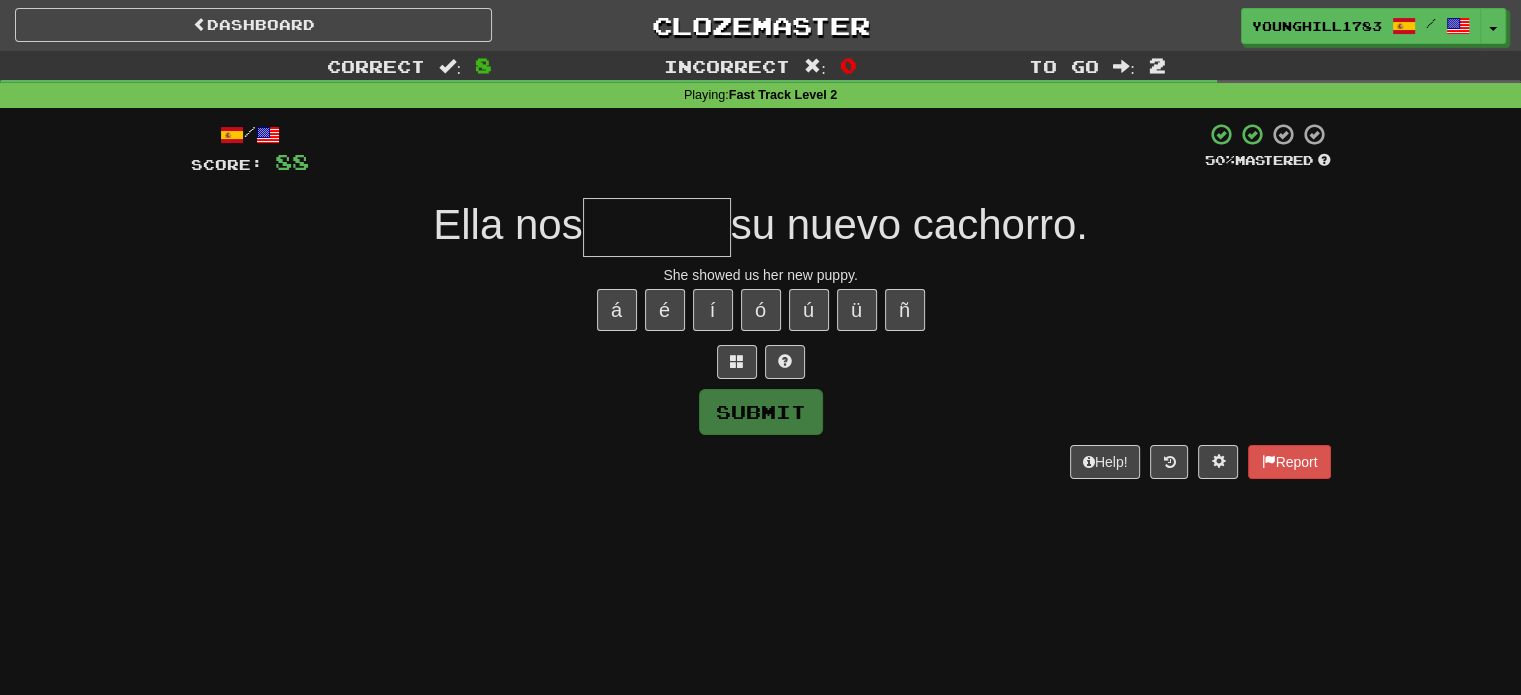type on "*" 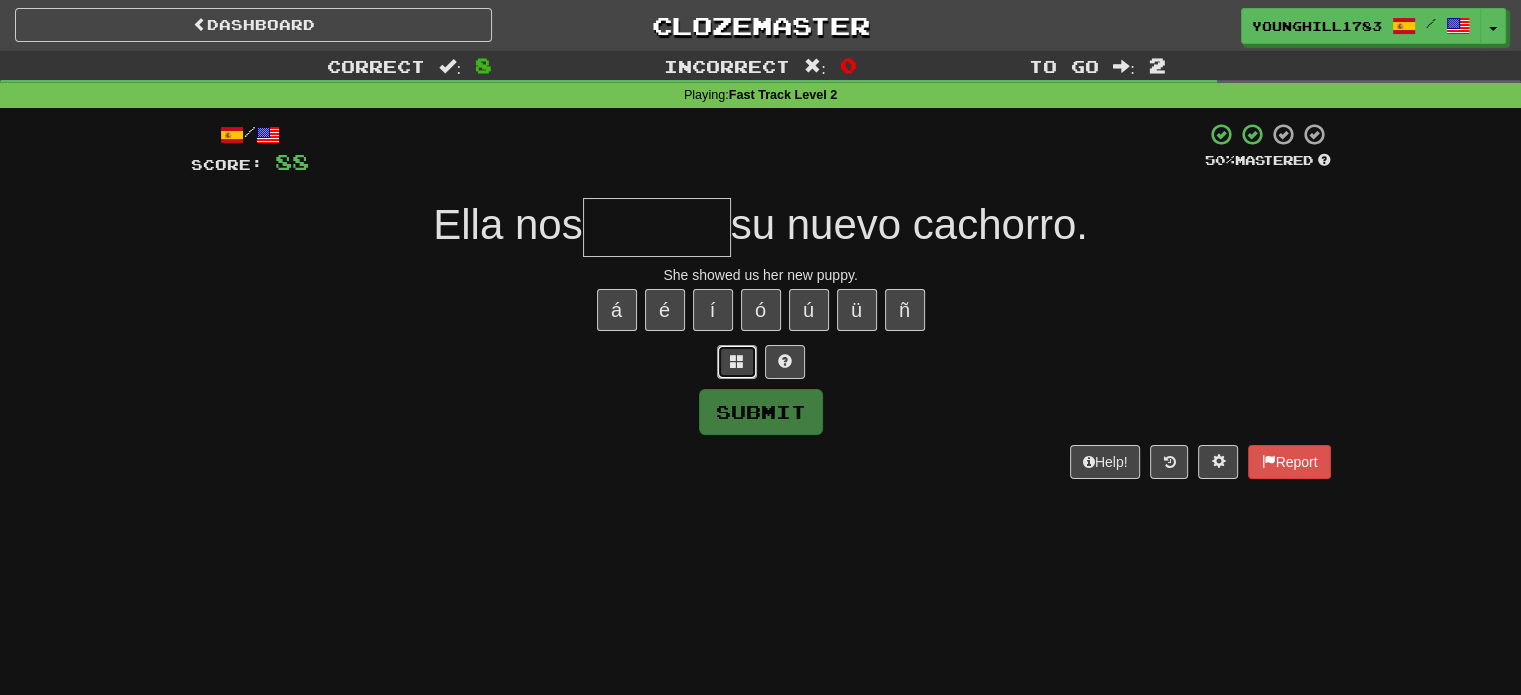 click at bounding box center (737, 362) 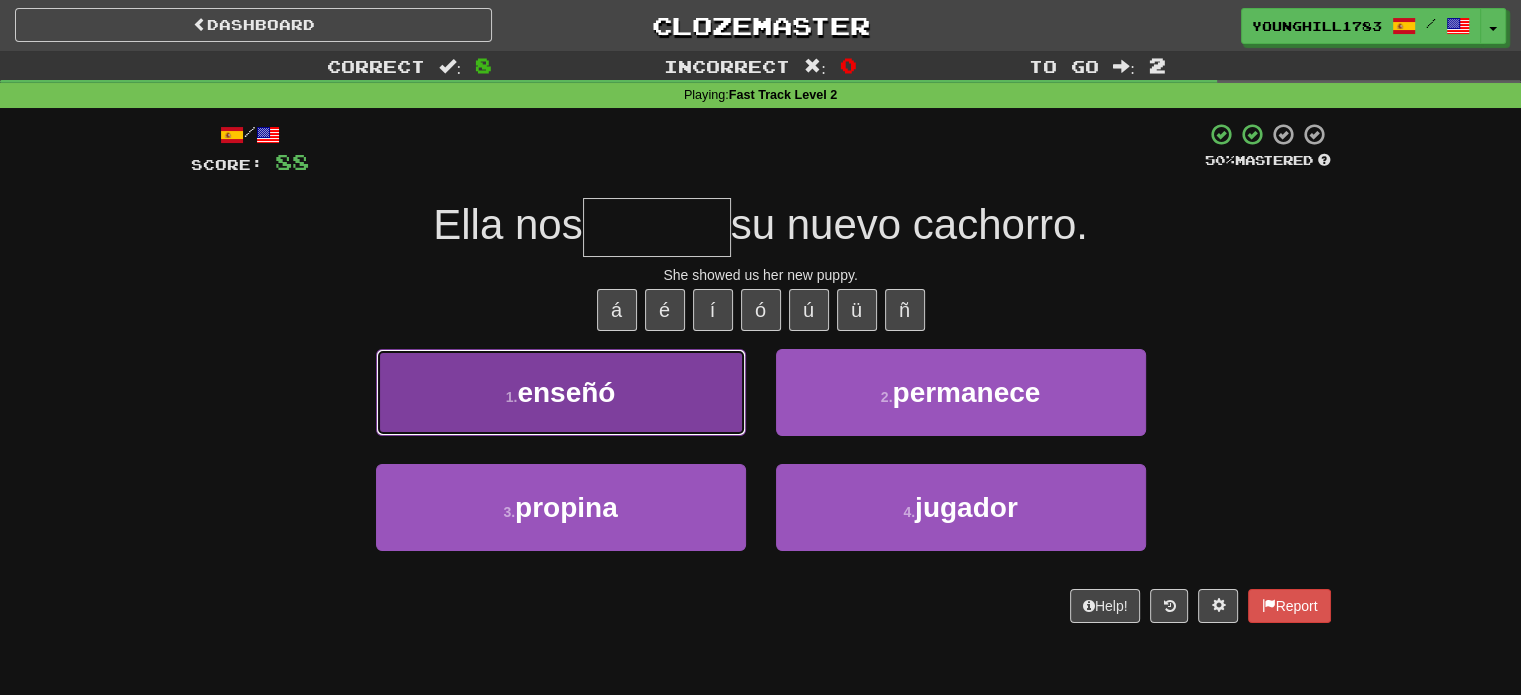 click on "1 .  enseñó" at bounding box center [561, 392] 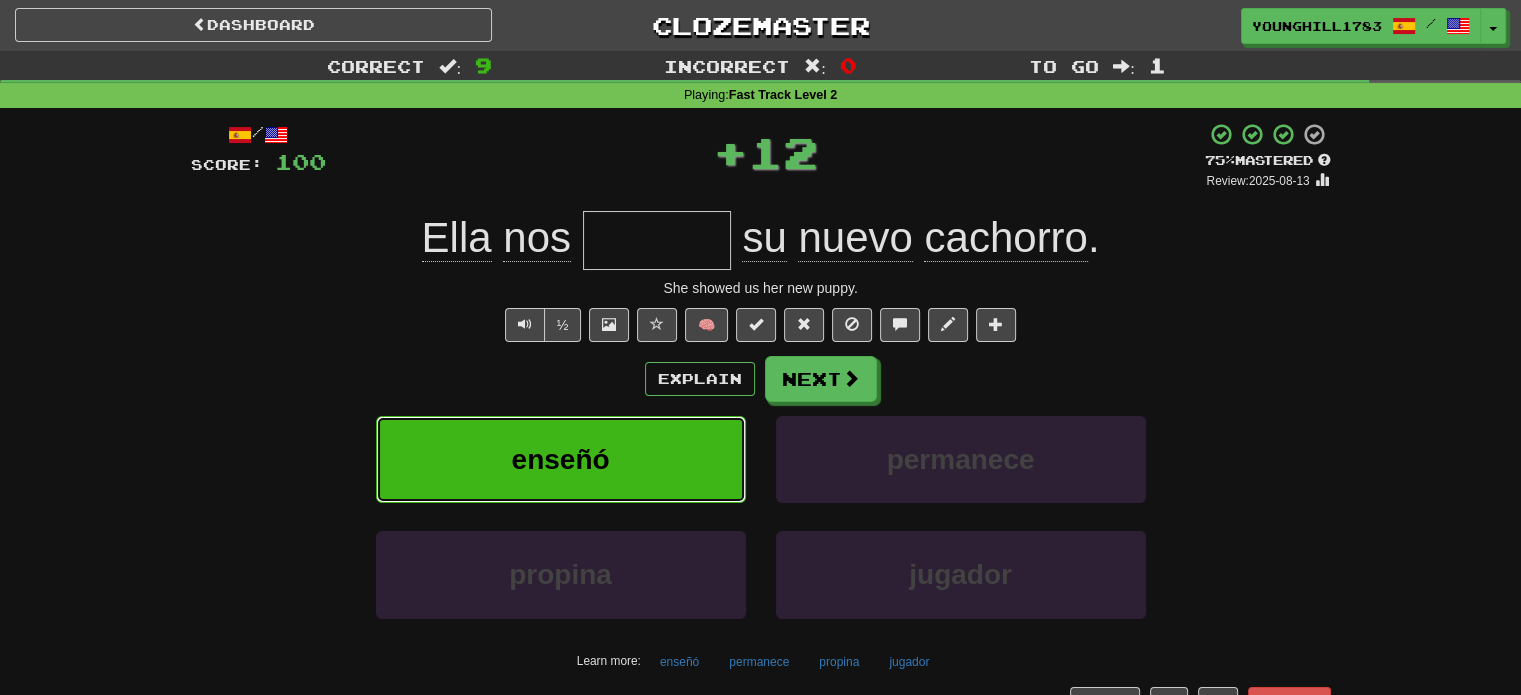 type on "******" 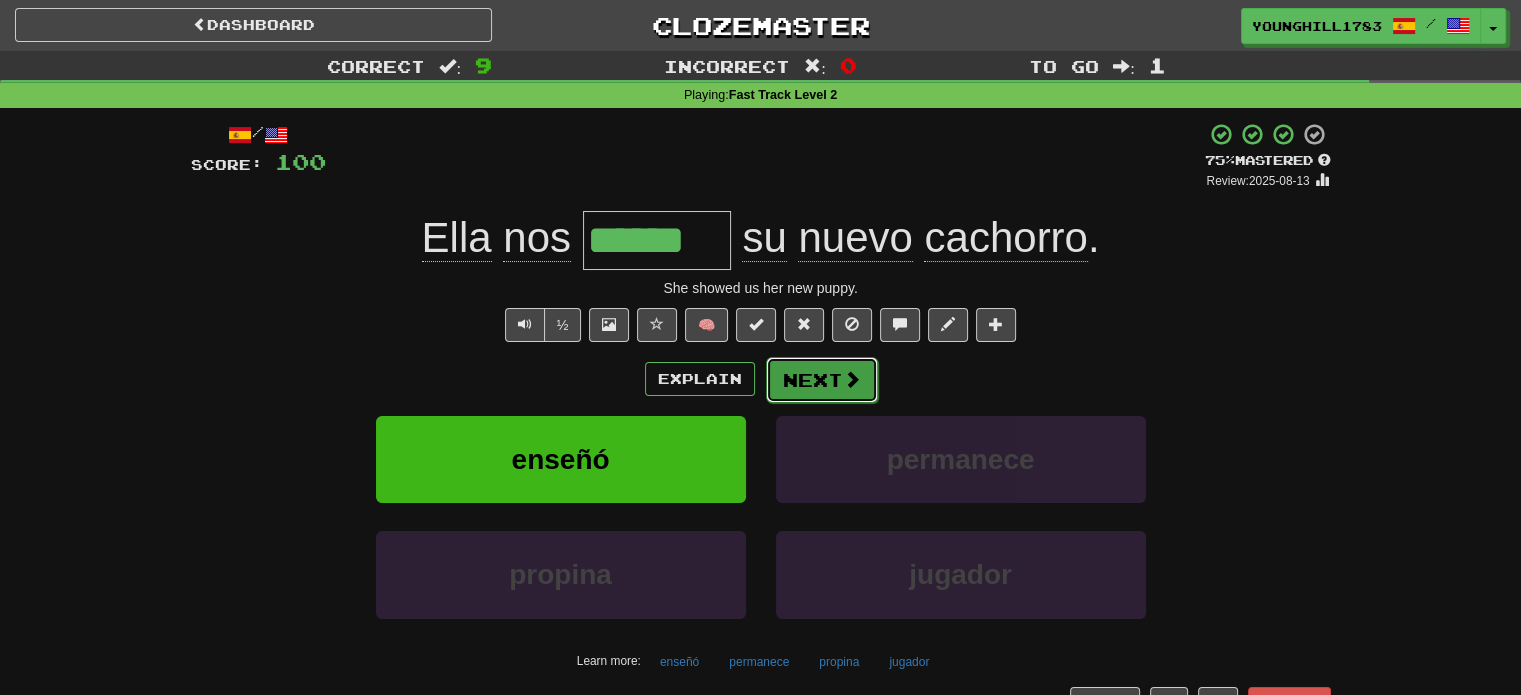 click on "Next" at bounding box center (822, 380) 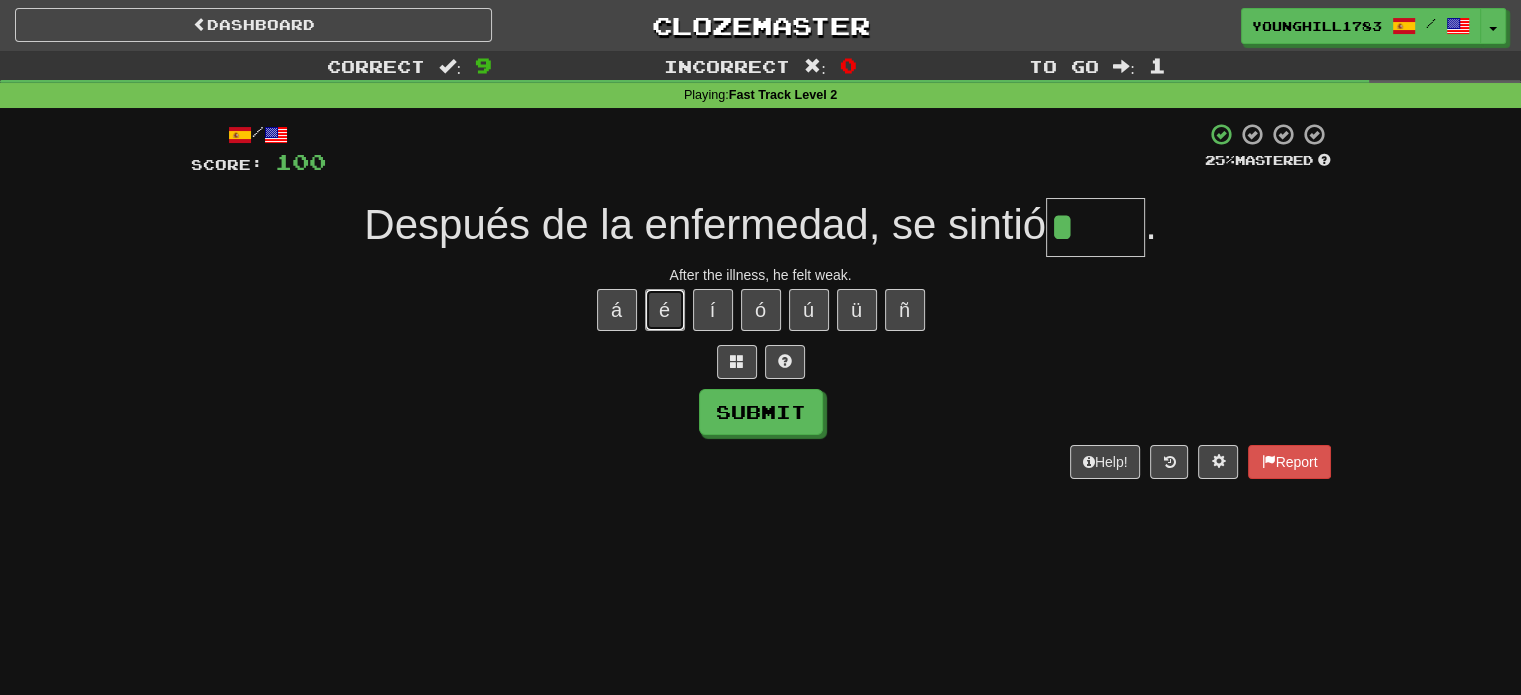 click on "é" at bounding box center [665, 310] 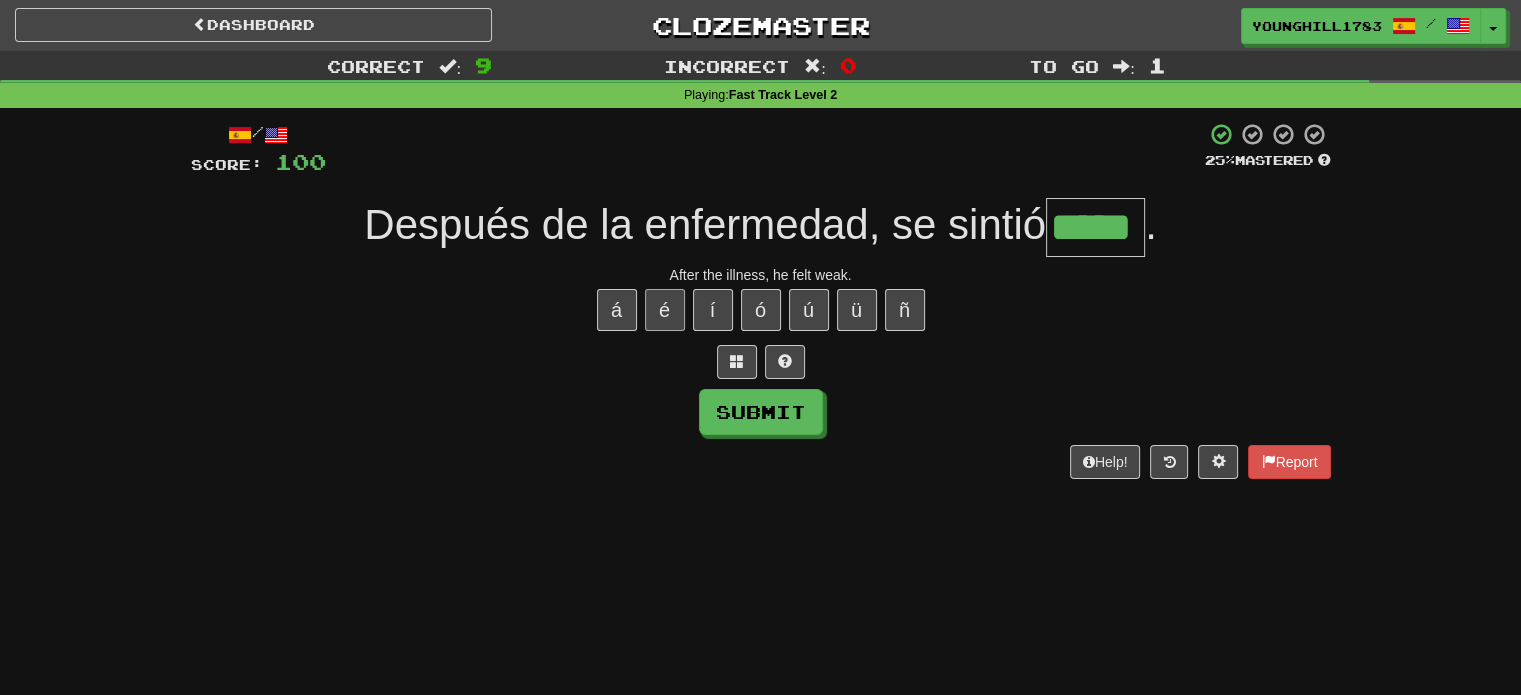 type on "*****" 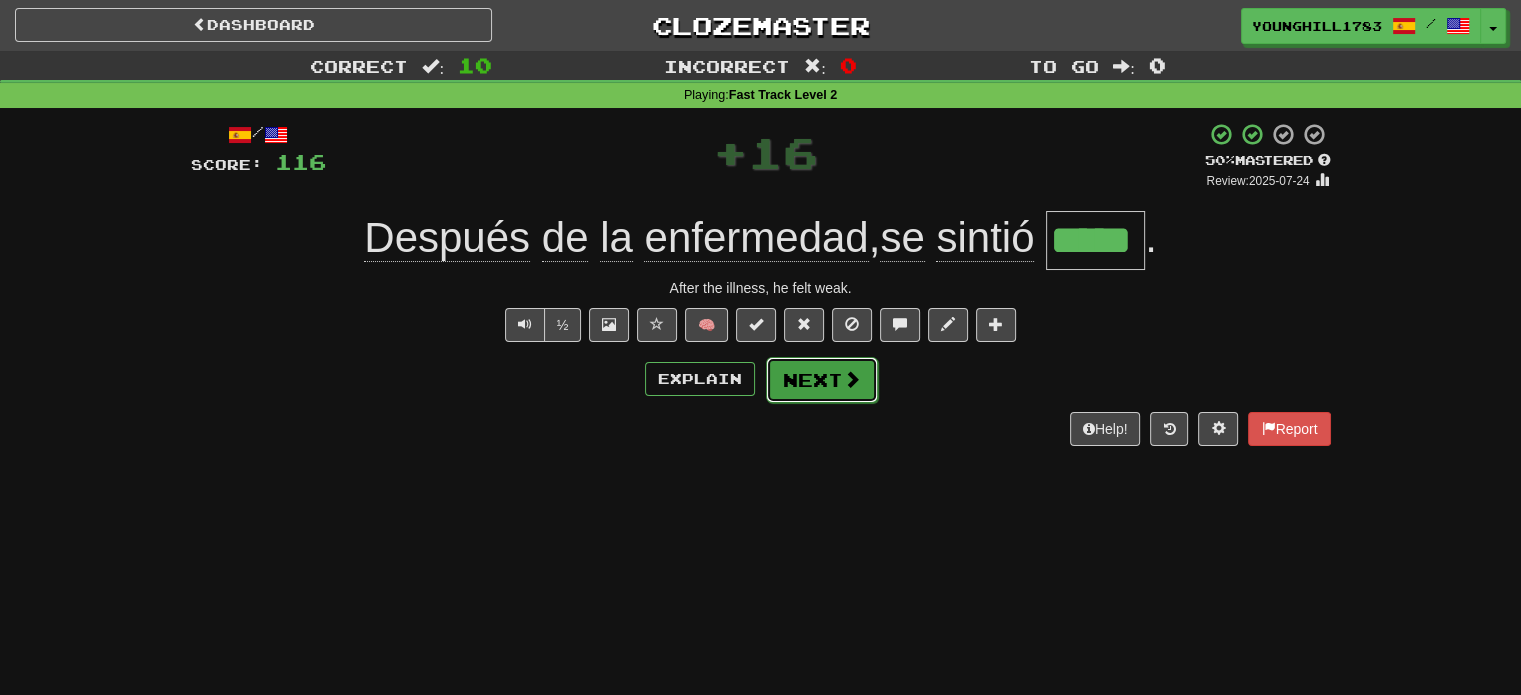 click on "Next" at bounding box center (822, 380) 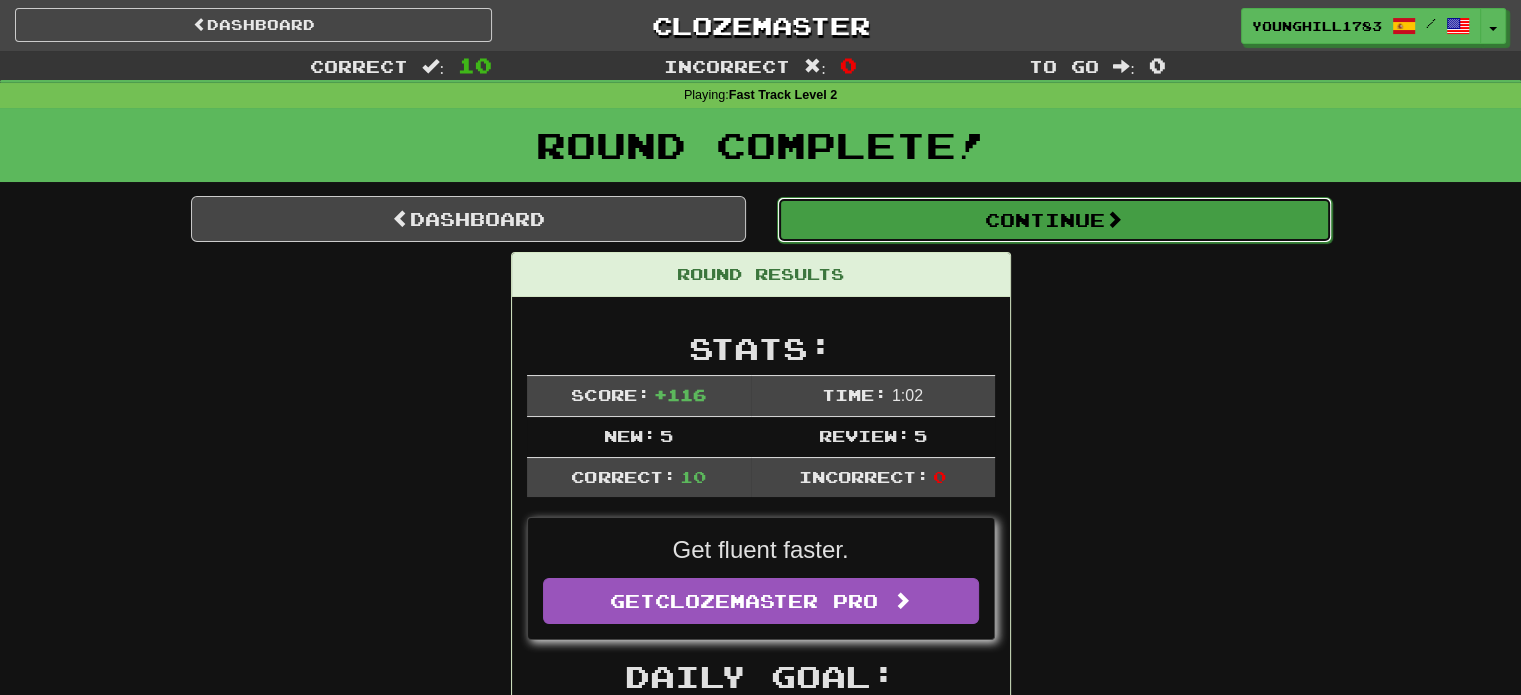 click on "Continue" at bounding box center (1054, 220) 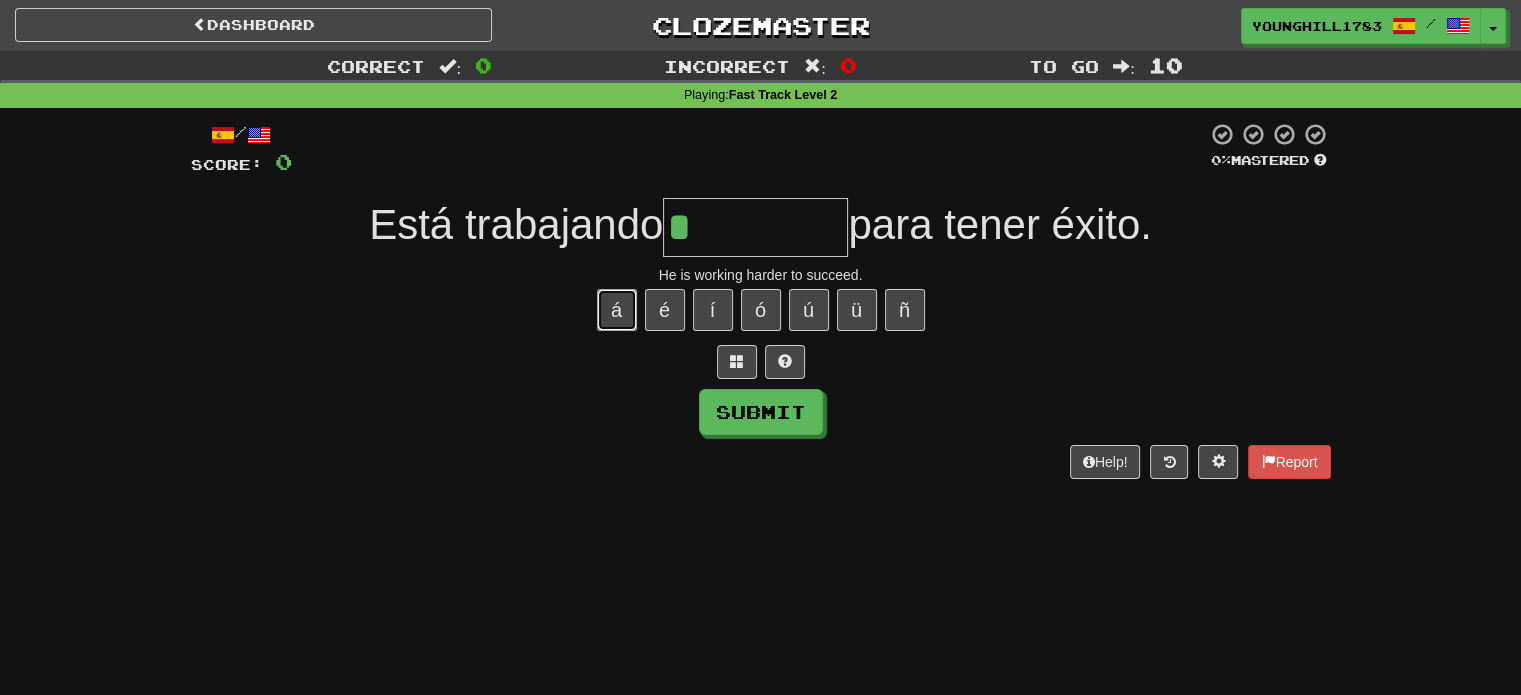 click on "á" at bounding box center (617, 310) 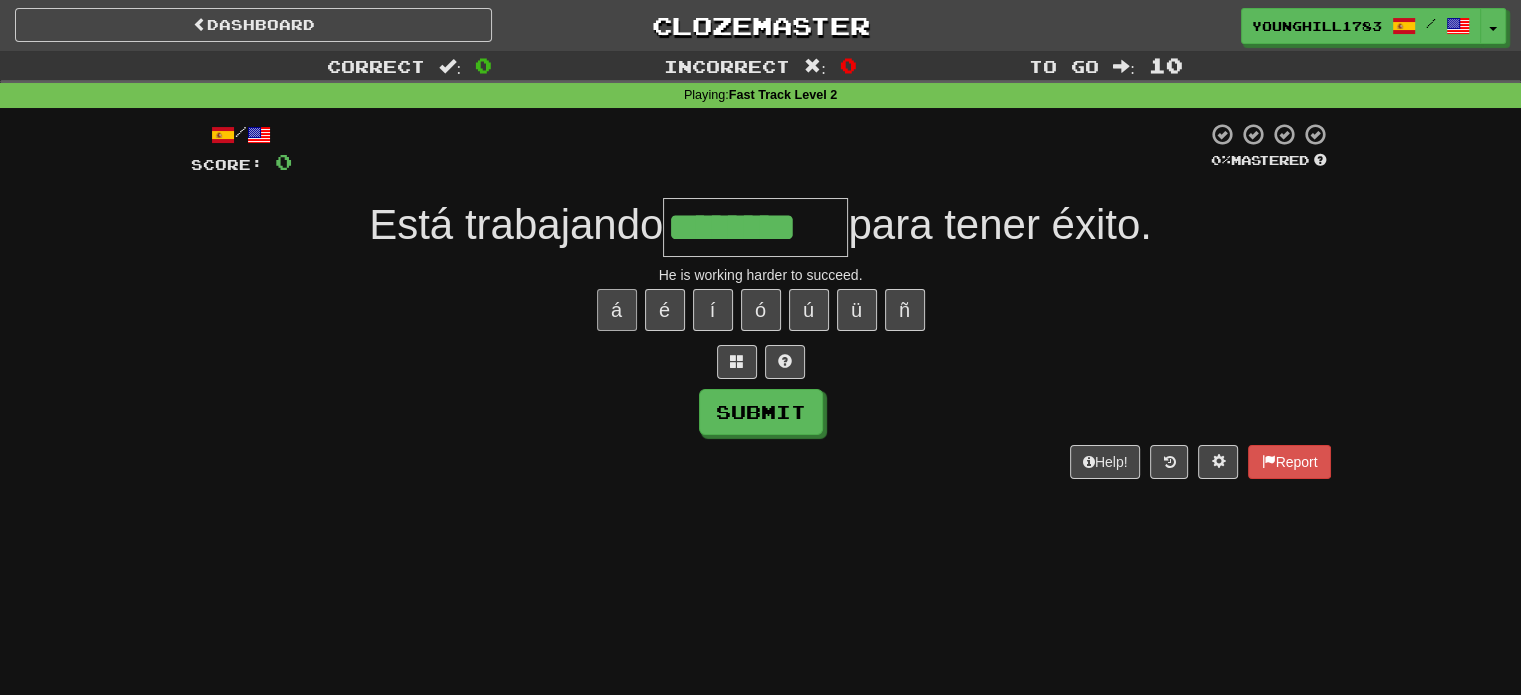 type on "********" 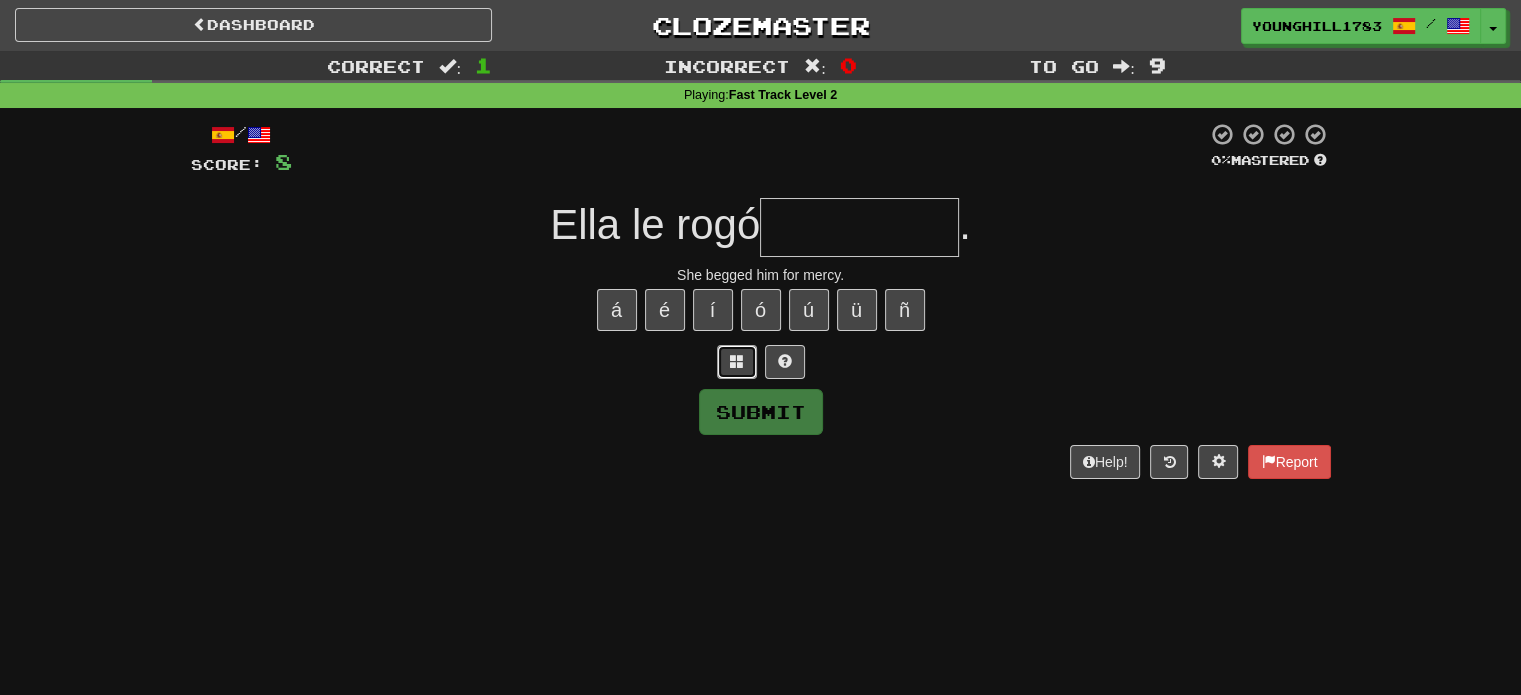 click at bounding box center [737, 361] 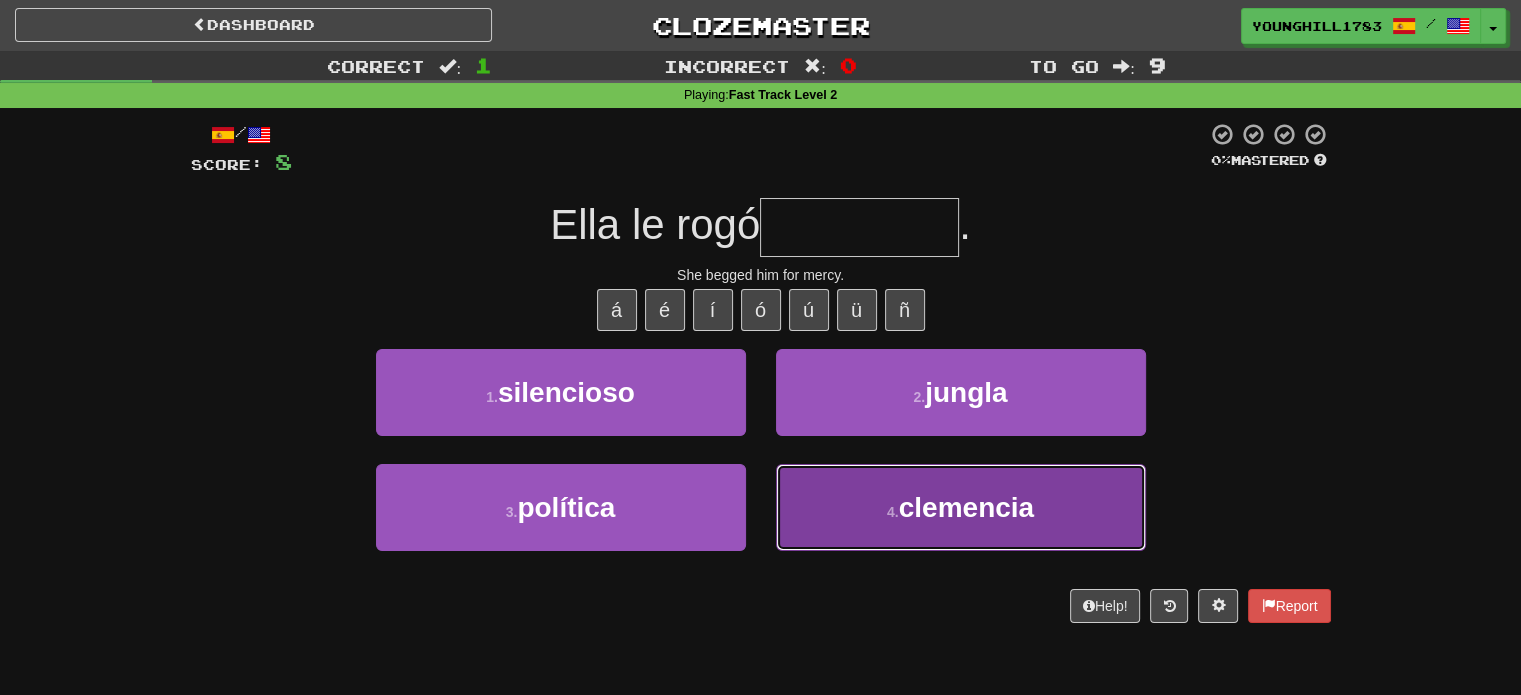 click on "clemencia" at bounding box center (966, 507) 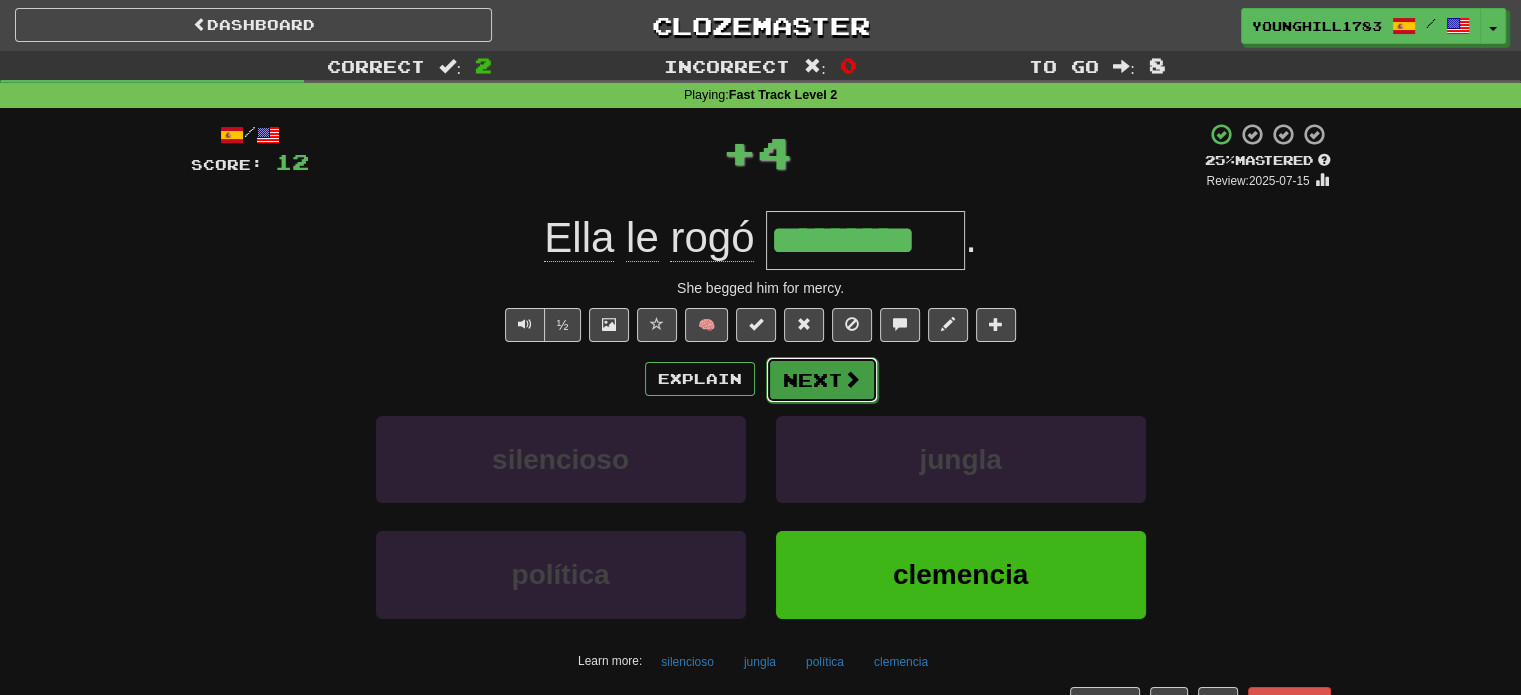 click on "Next" at bounding box center (822, 380) 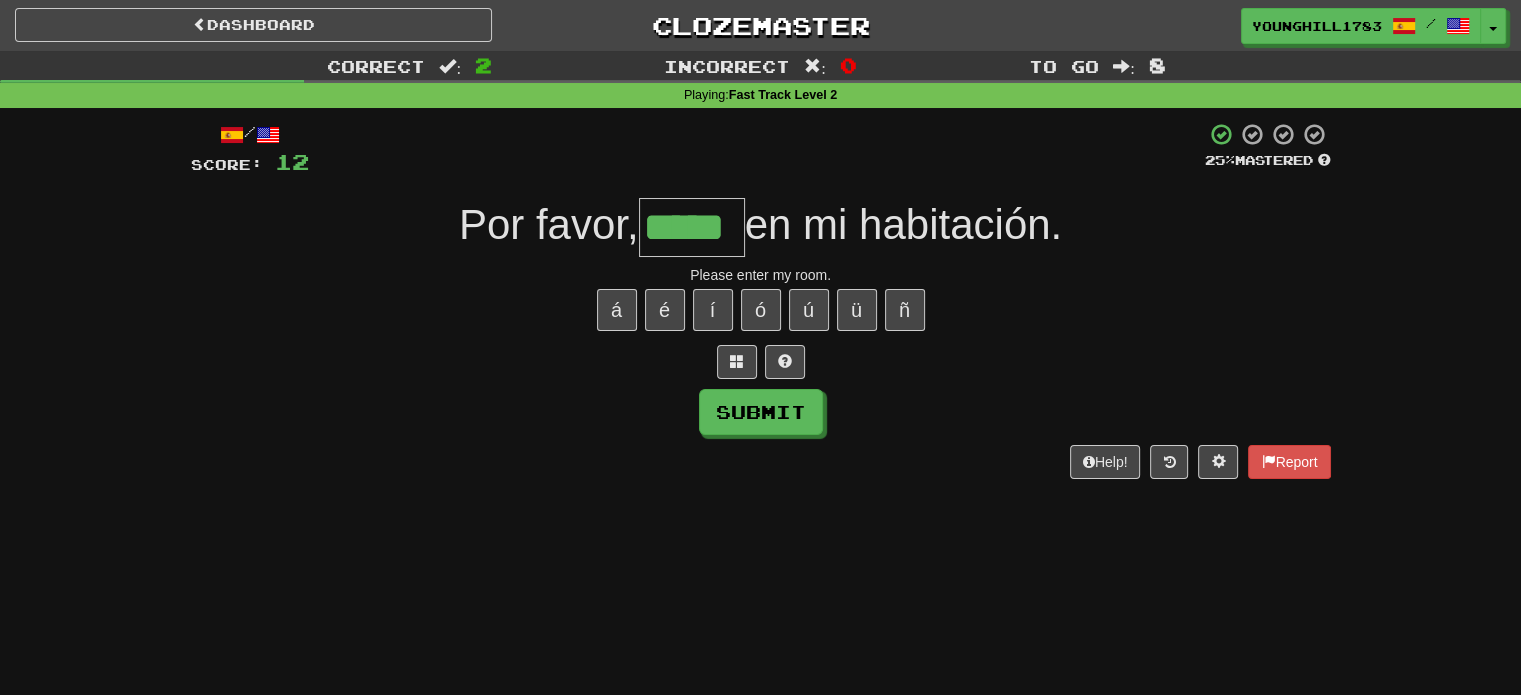 type on "*****" 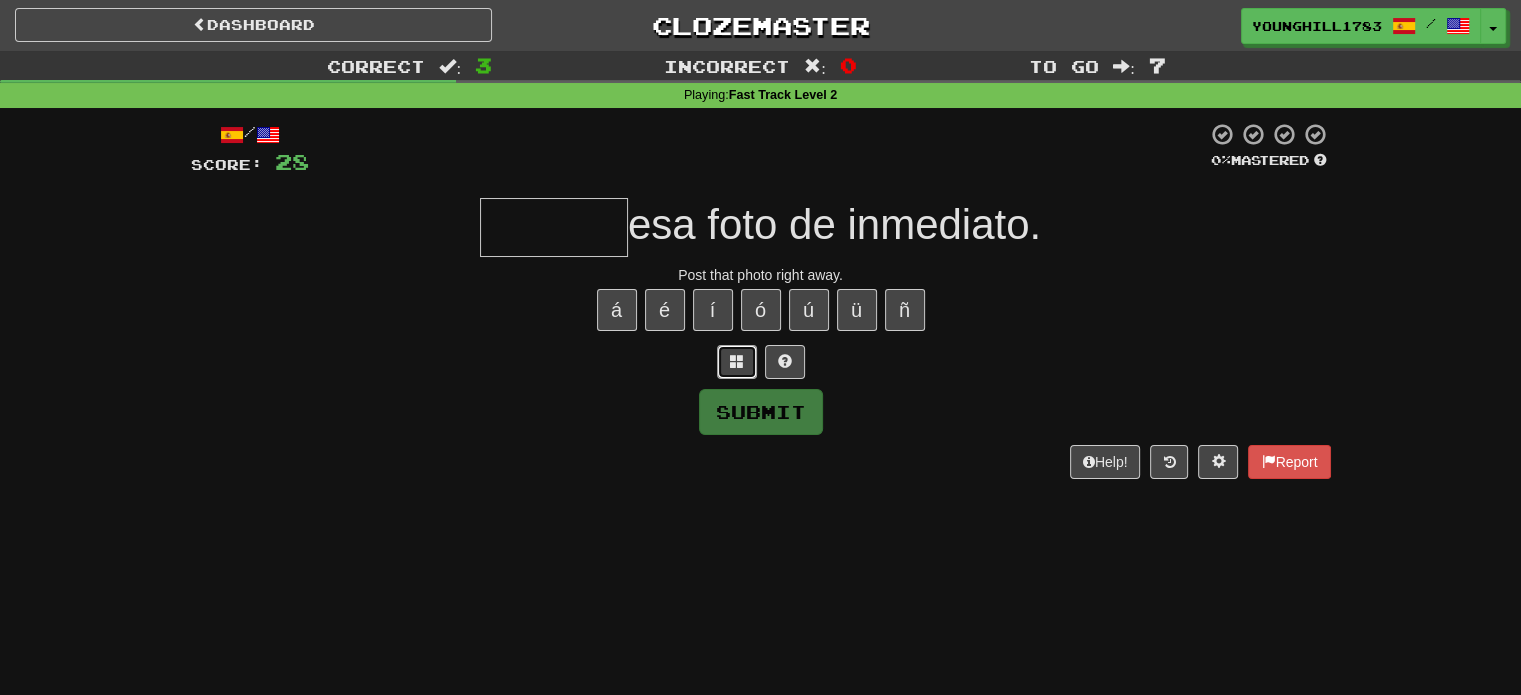 click at bounding box center [737, 361] 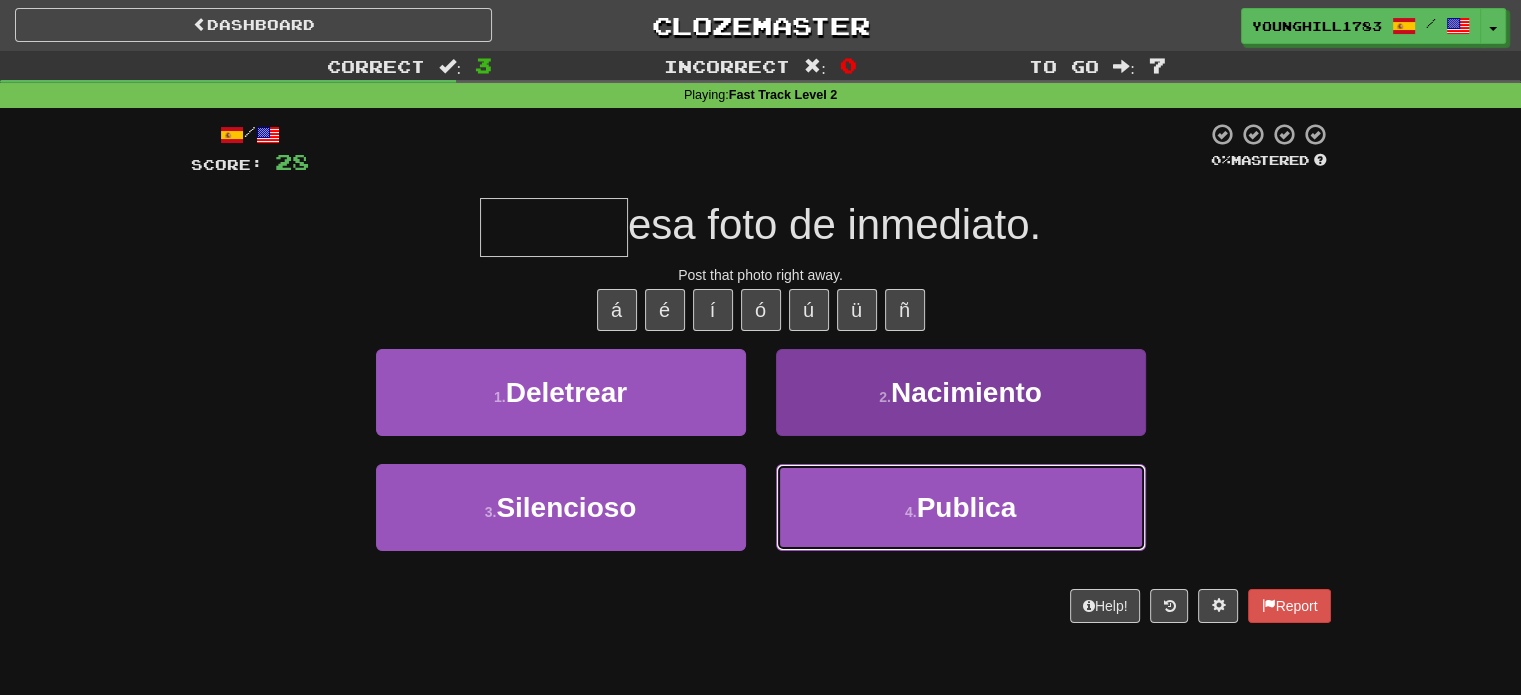click on "Publica" at bounding box center [967, 507] 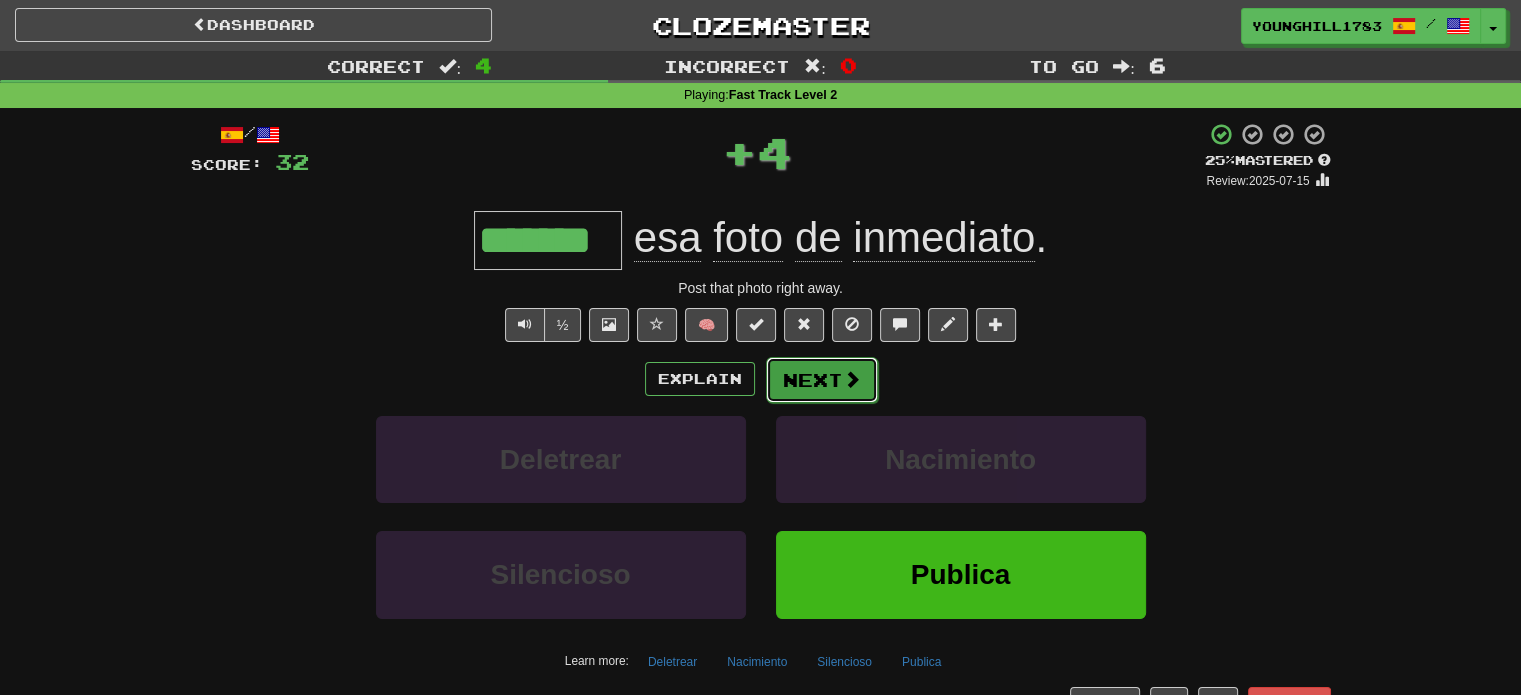 click on "Next" at bounding box center (822, 380) 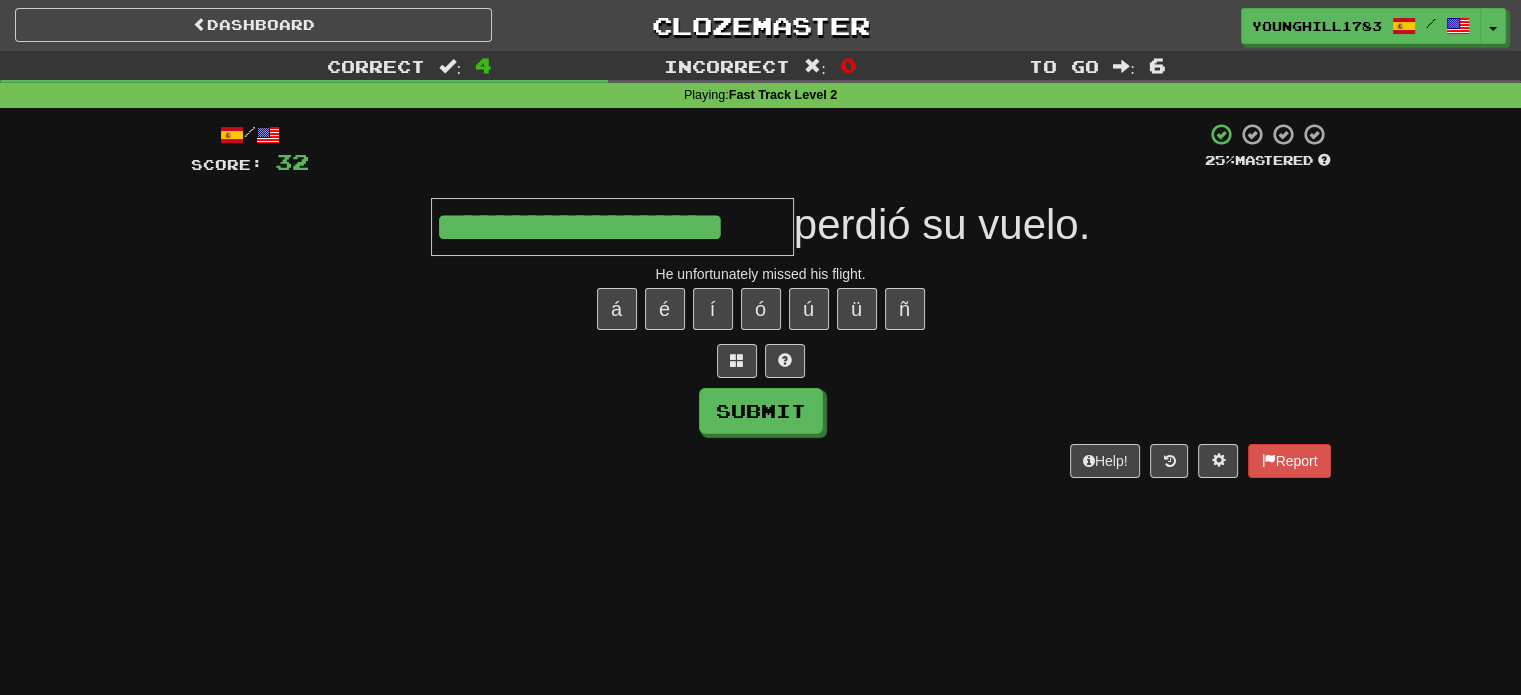 scroll, scrollTop: 0, scrollLeft: 29, axis: horizontal 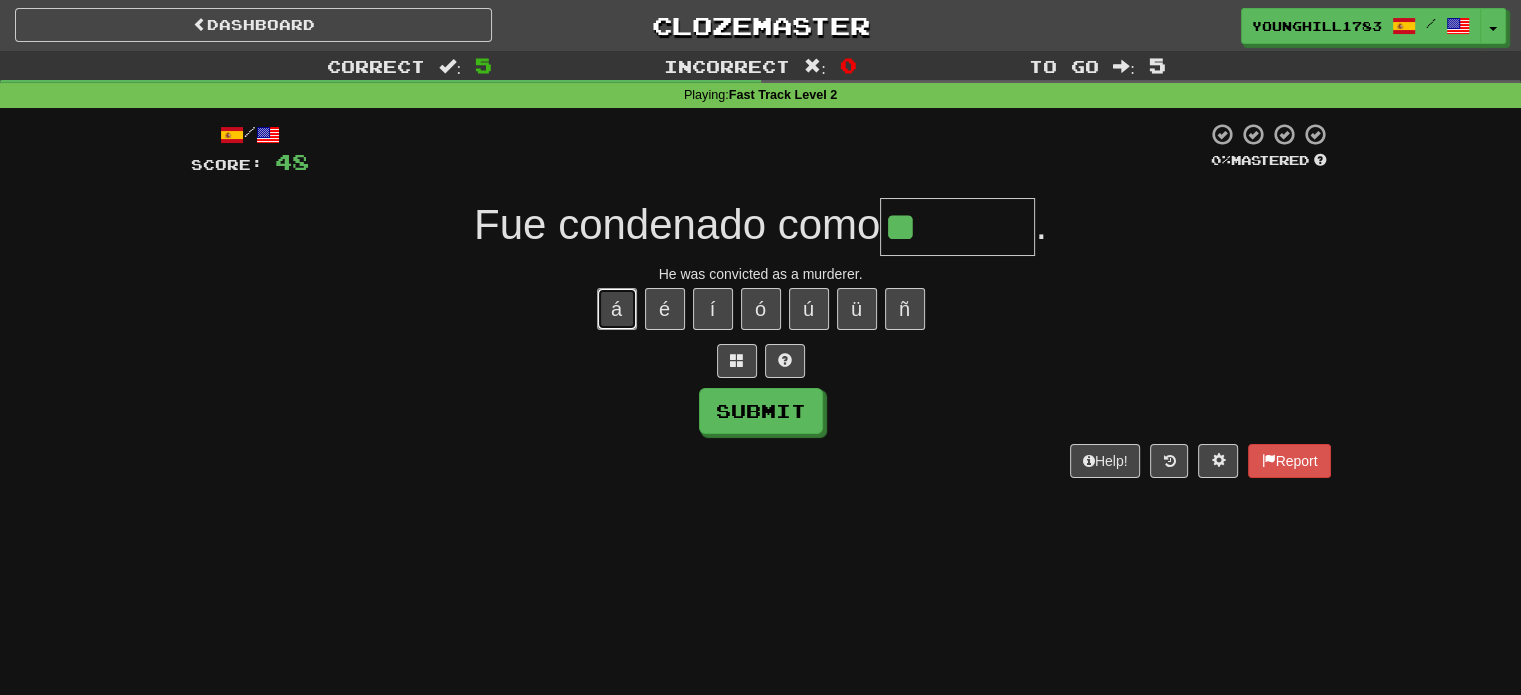 click on "á" at bounding box center (617, 309) 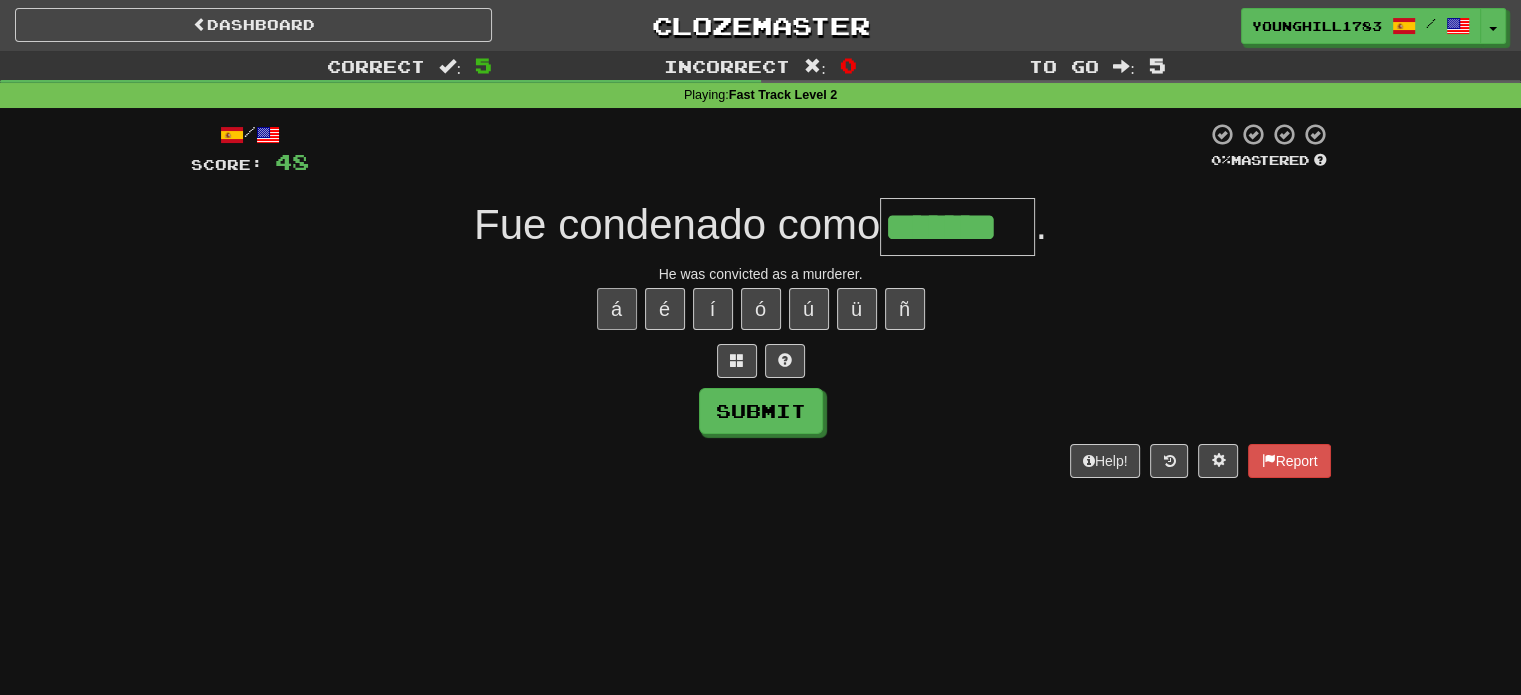 type on "*******" 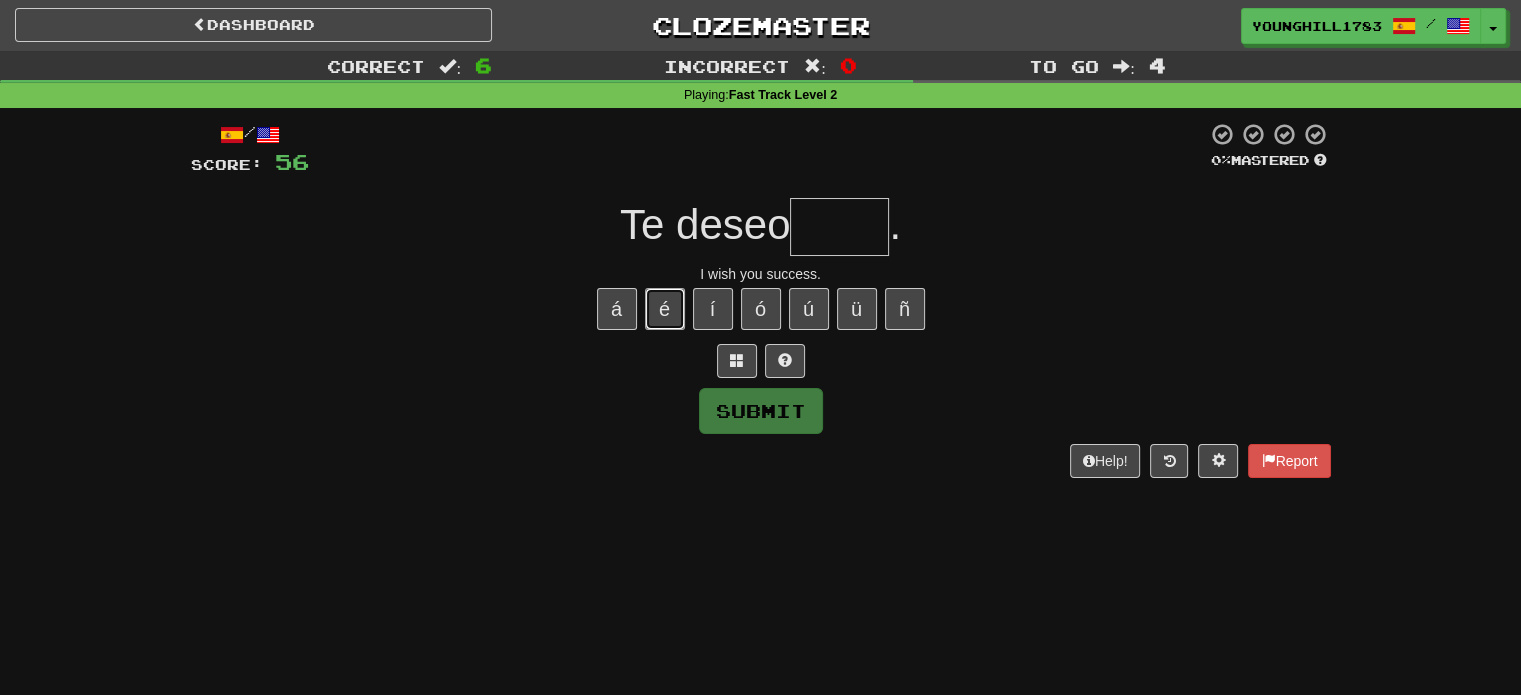 click on "é" at bounding box center [665, 309] 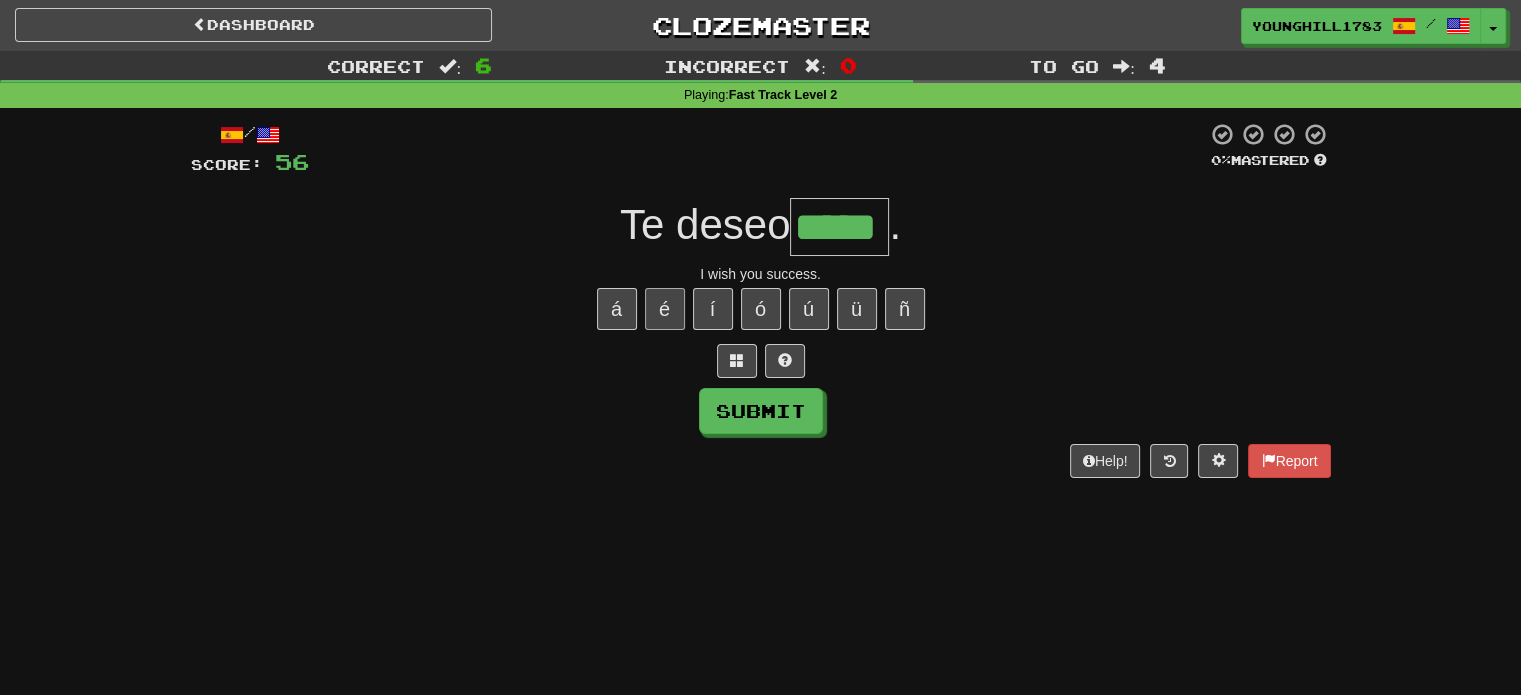type on "*****" 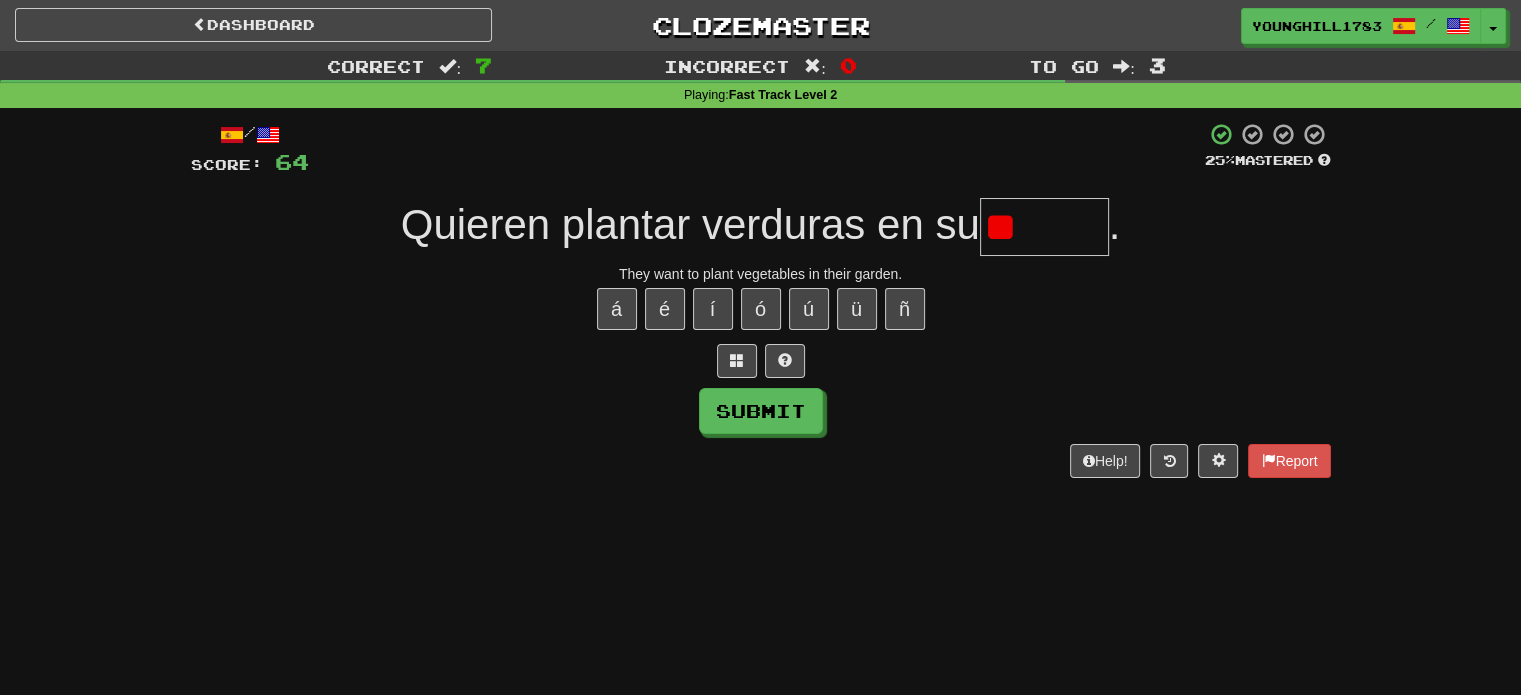 type on "*" 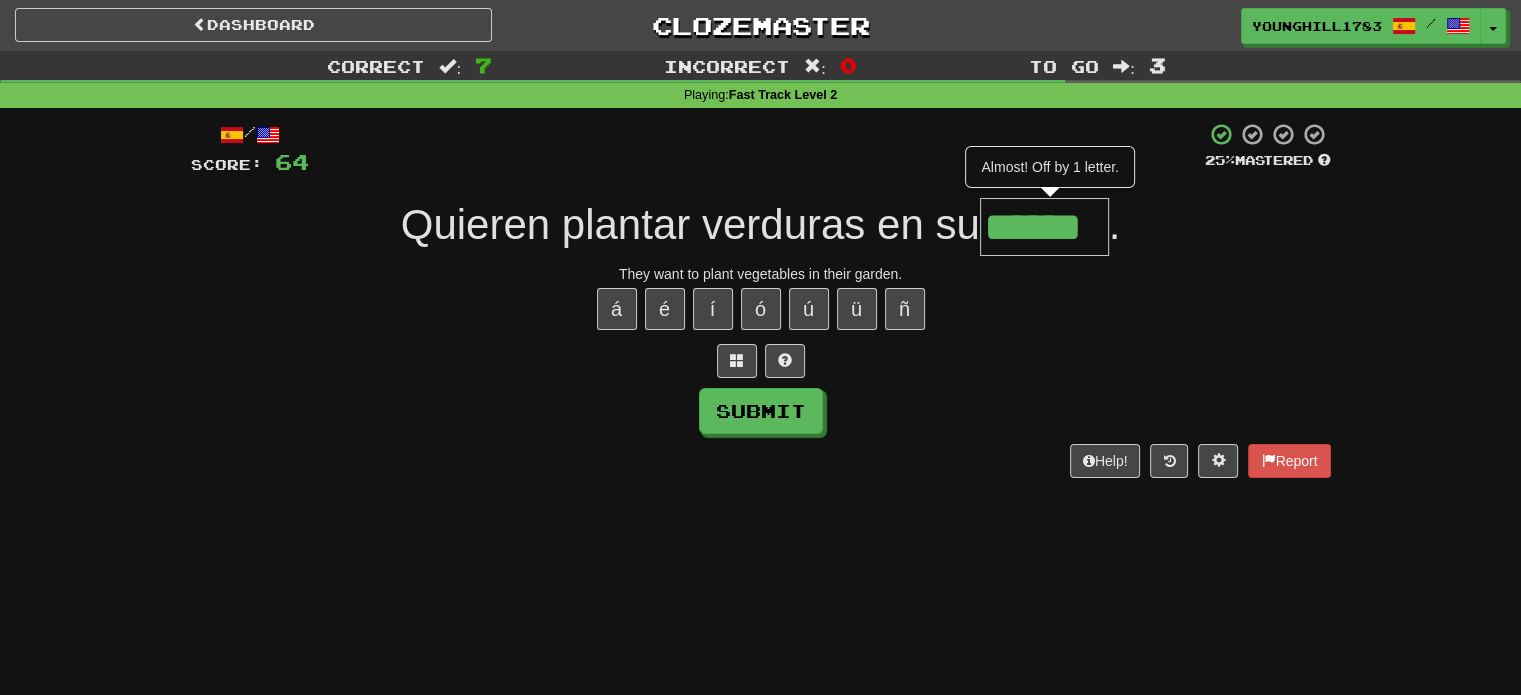 type on "******" 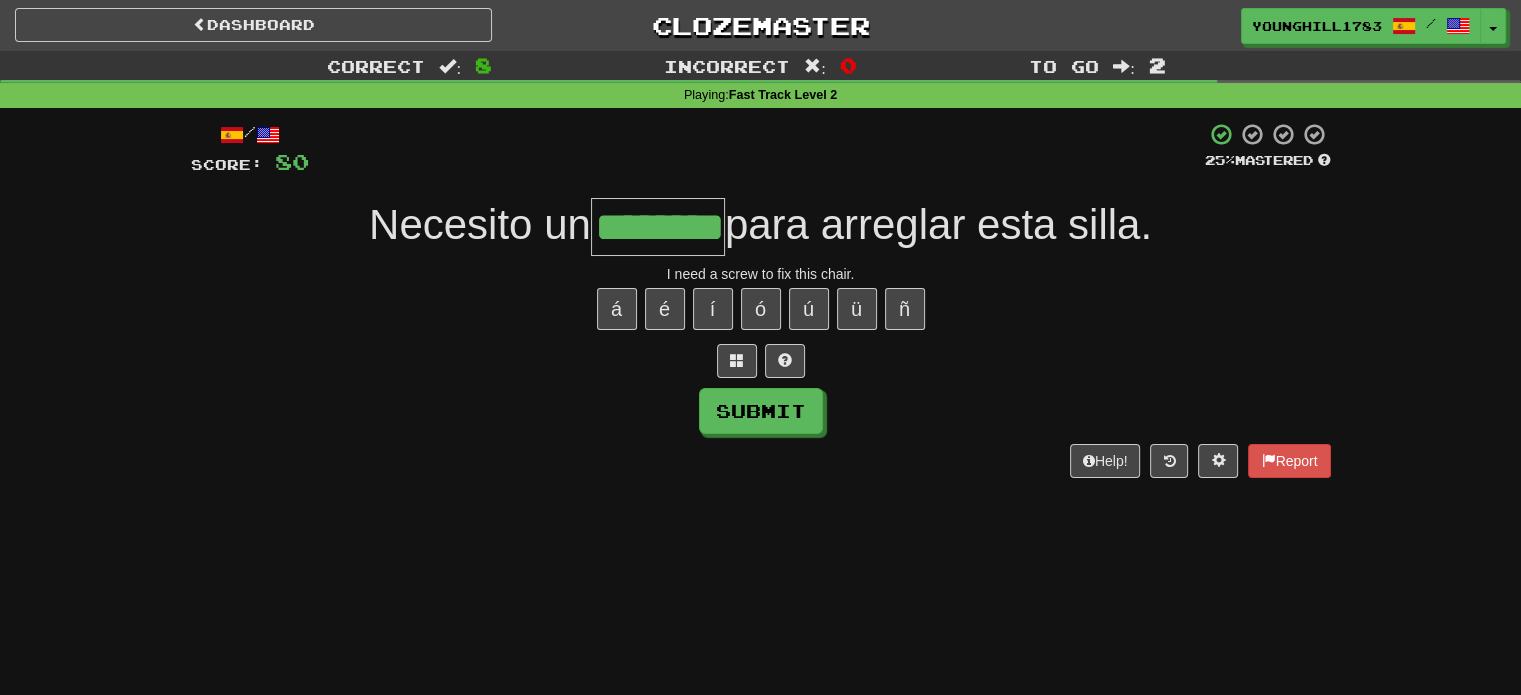 type on "********" 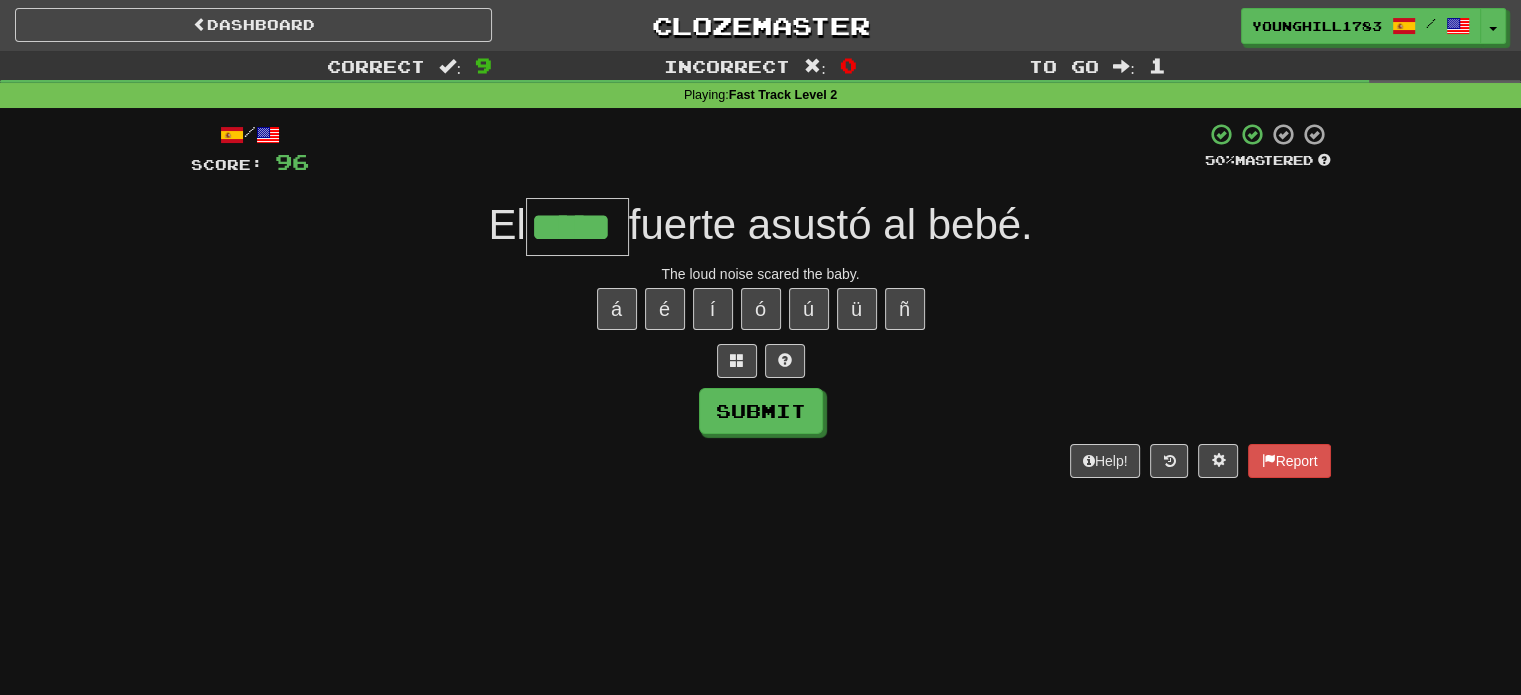 type on "*****" 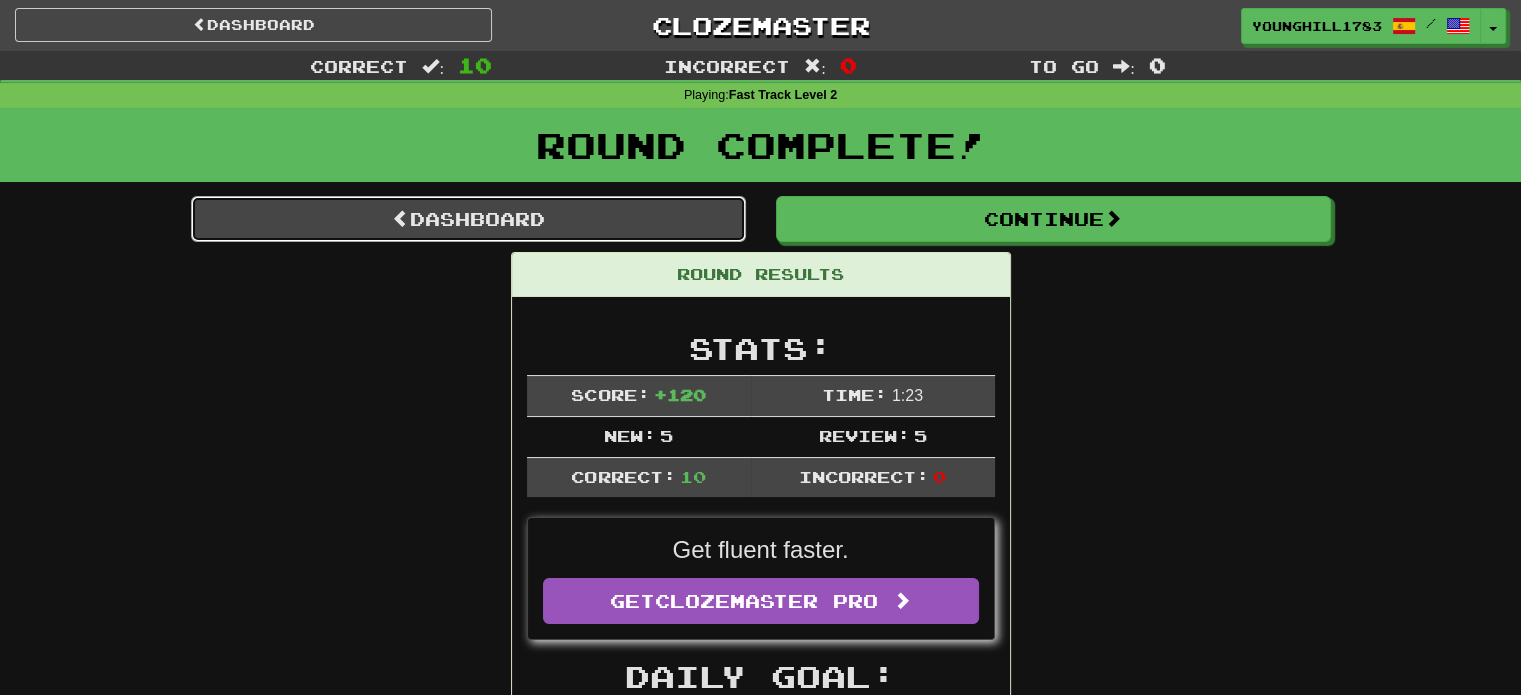 click on "Dashboard" at bounding box center [468, 219] 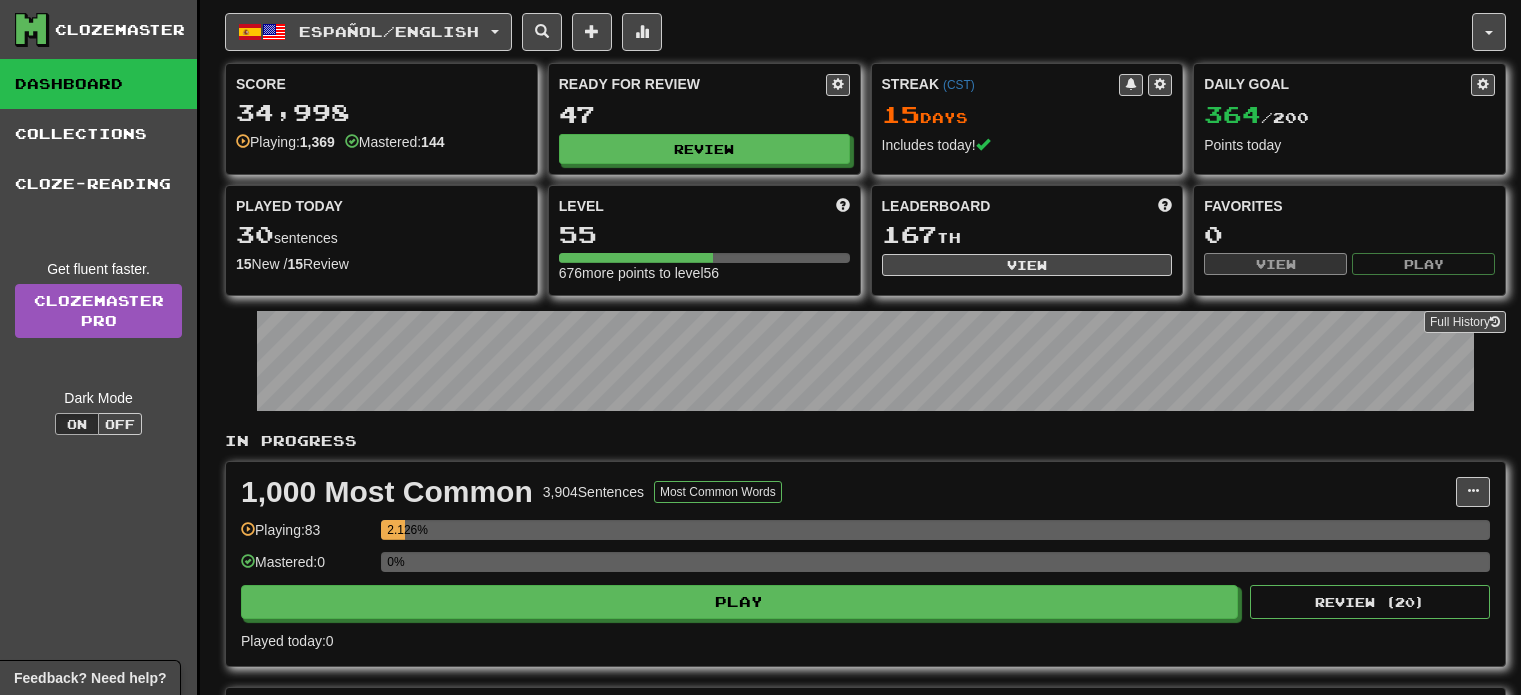 scroll, scrollTop: 0, scrollLeft: 0, axis: both 